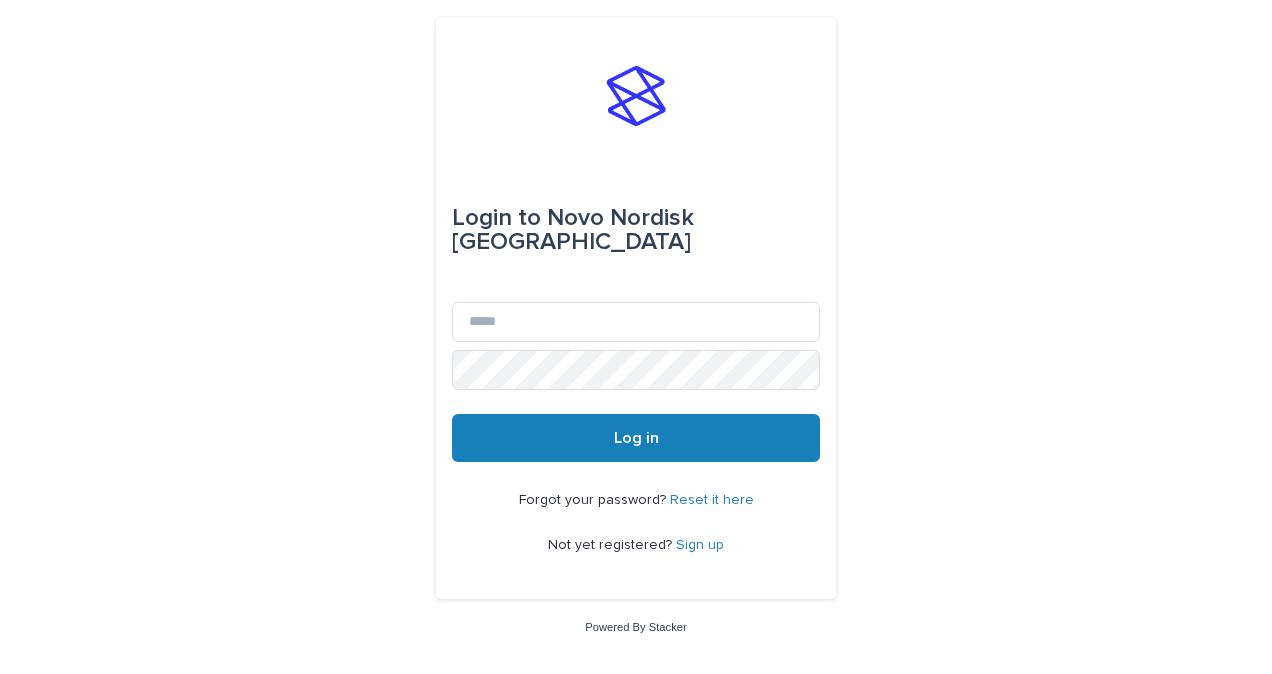 scroll, scrollTop: 0, scrollLeft: 0, axis: both 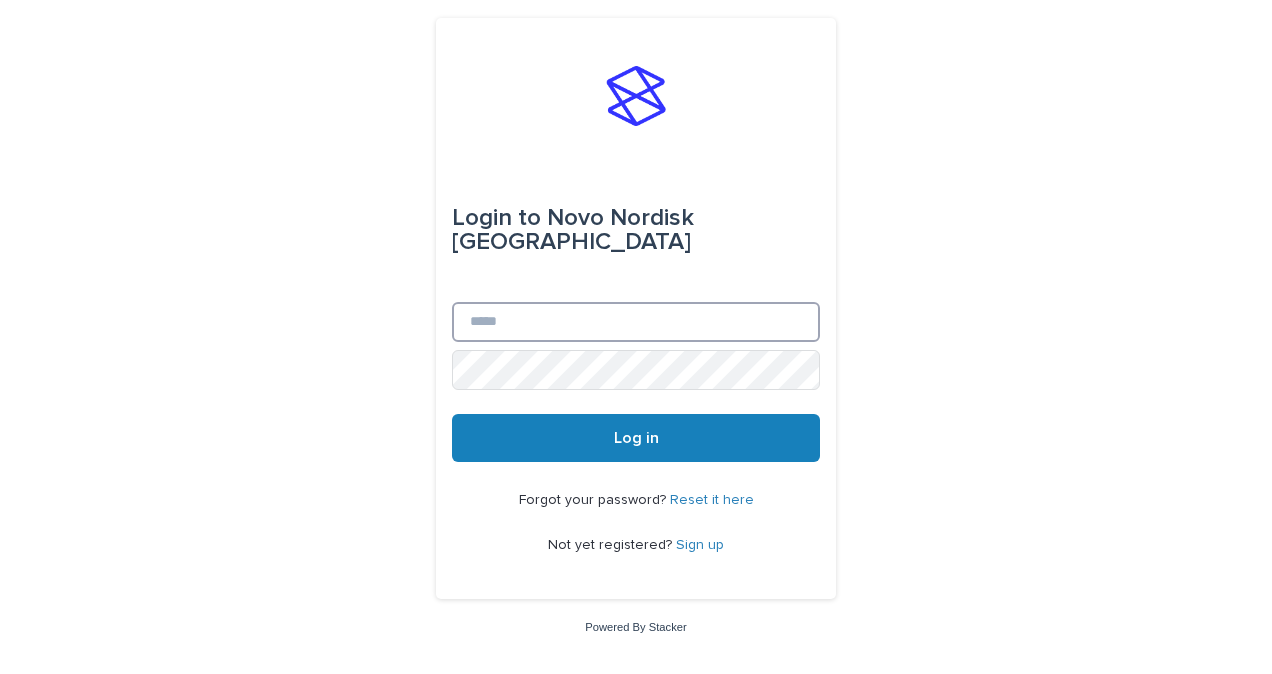 click on "Email" at bounding box center [636, 322] 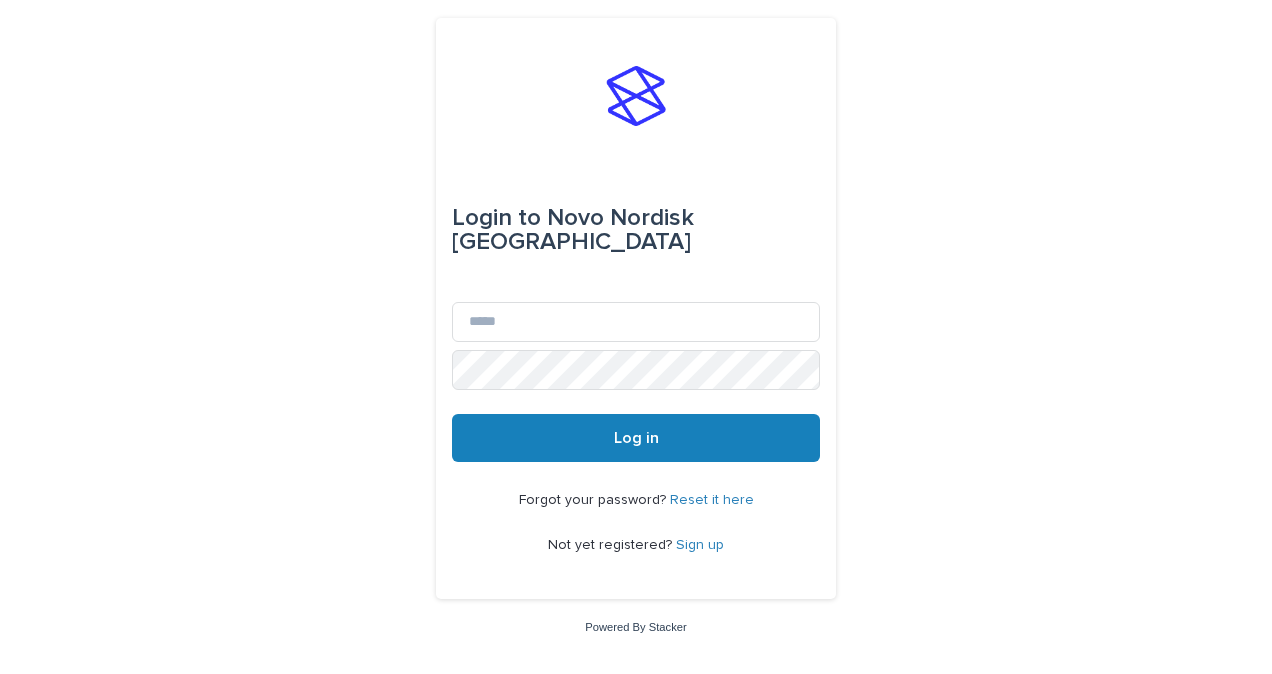 scroll, scrollTop: 0, scrollLeft: 0, axis: both 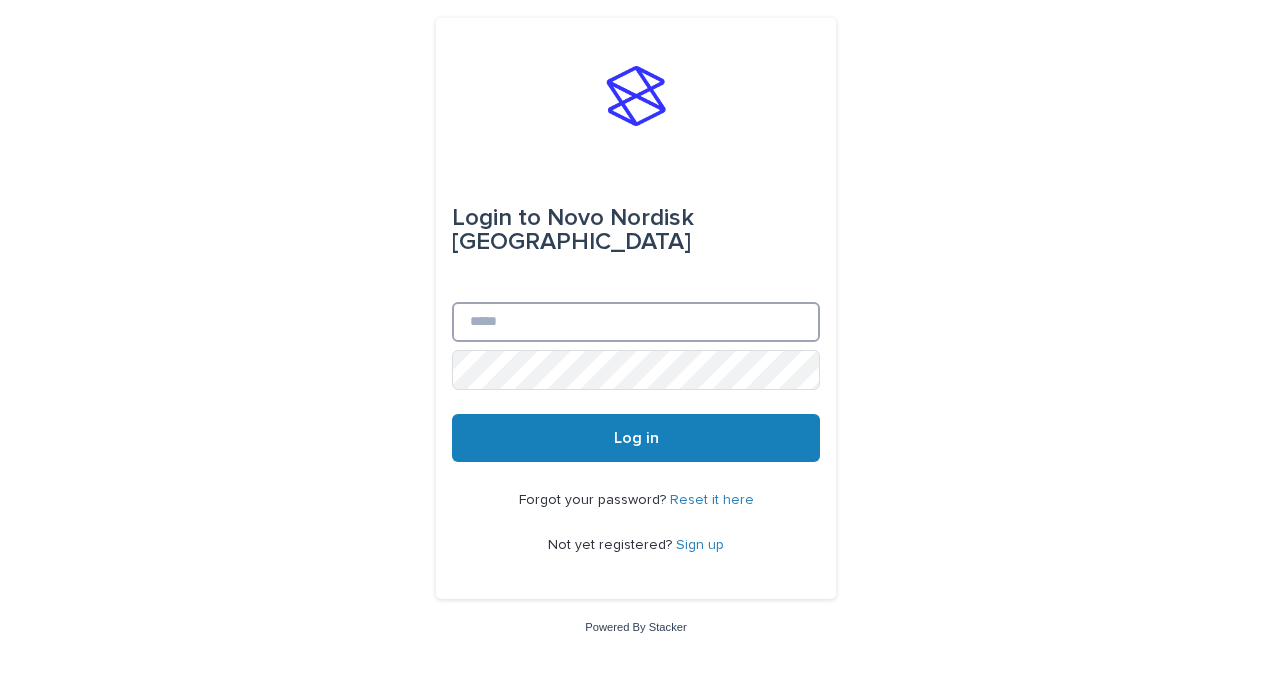 click on "Email" at bounding box center [636, 322] 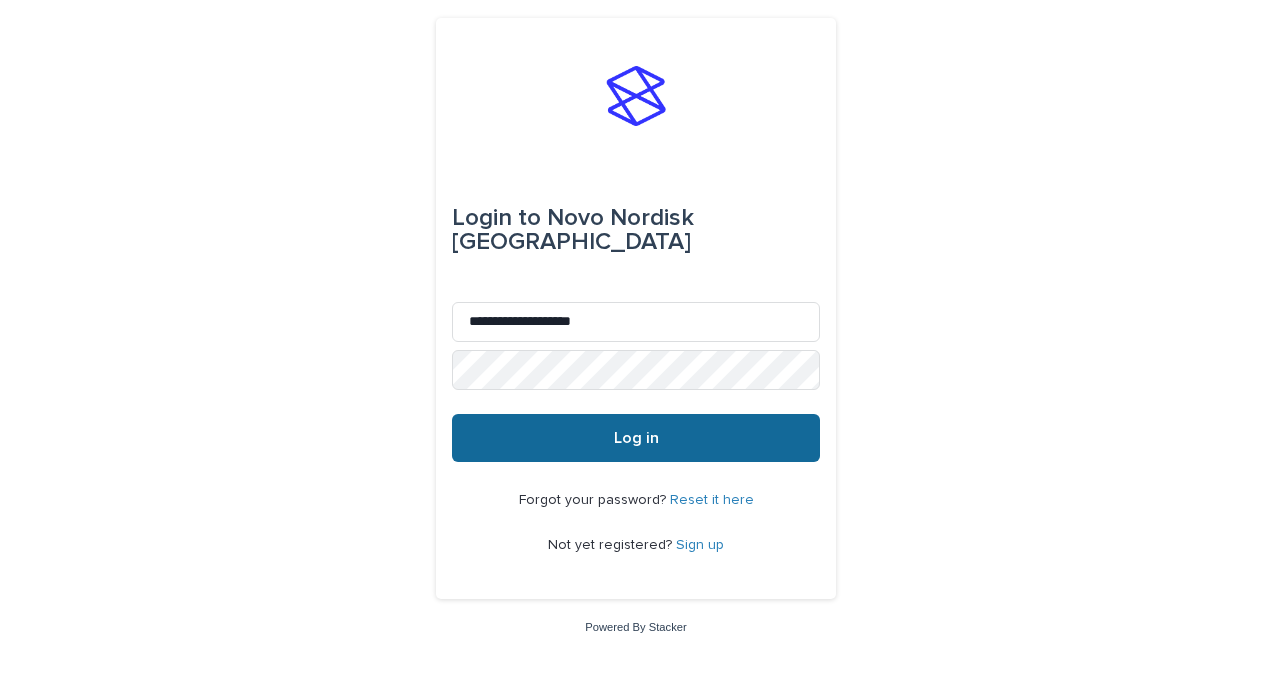 click on "Log in" at bounding box center (636, 438) 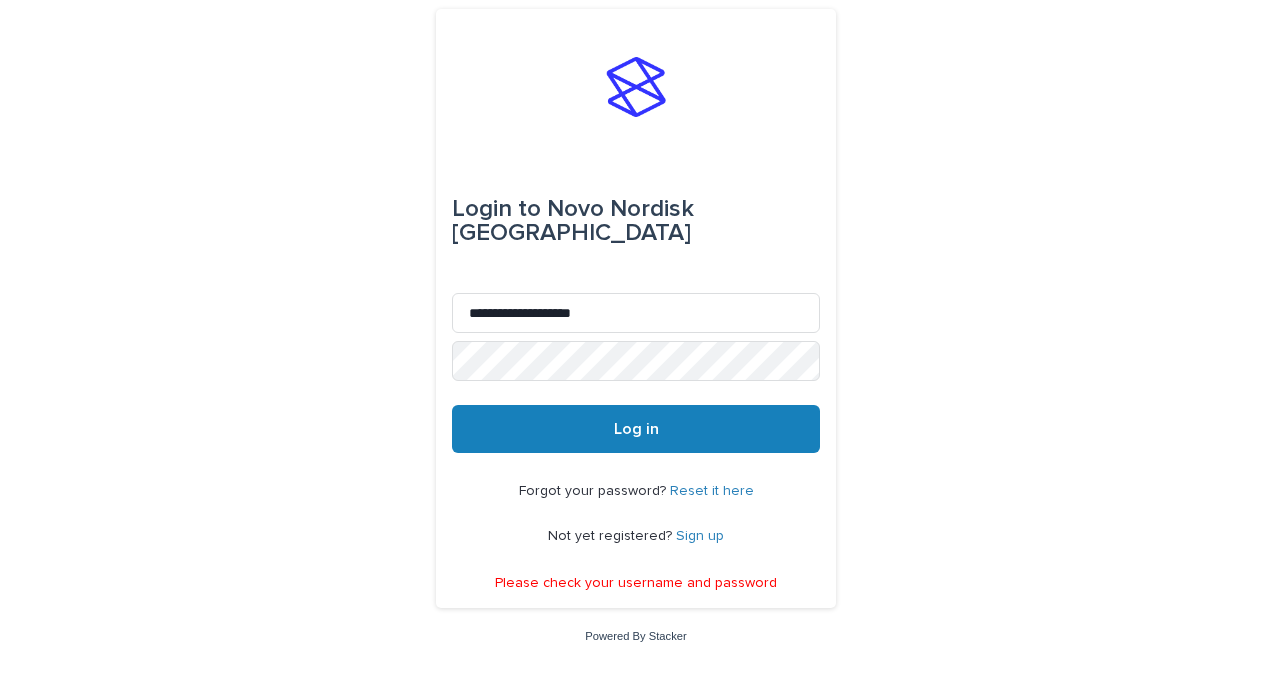 click on "Reset it here" at bounding box center [712, 491] 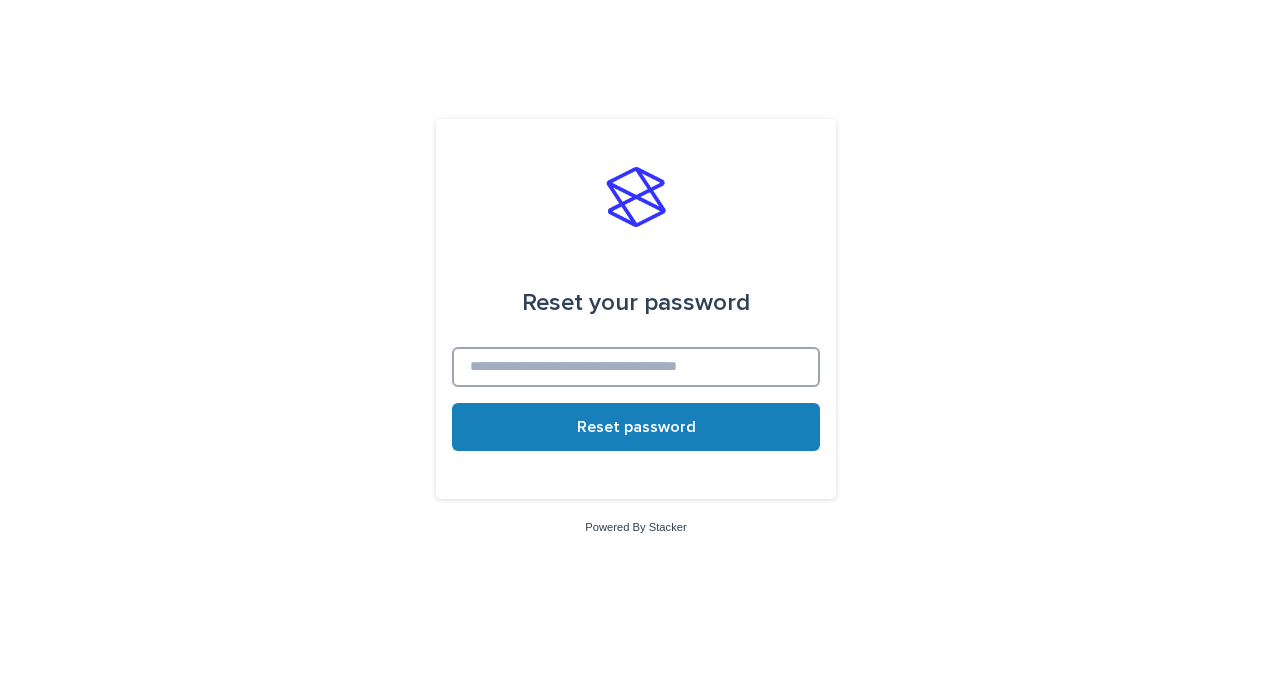 click at bounding box center [636, 367] 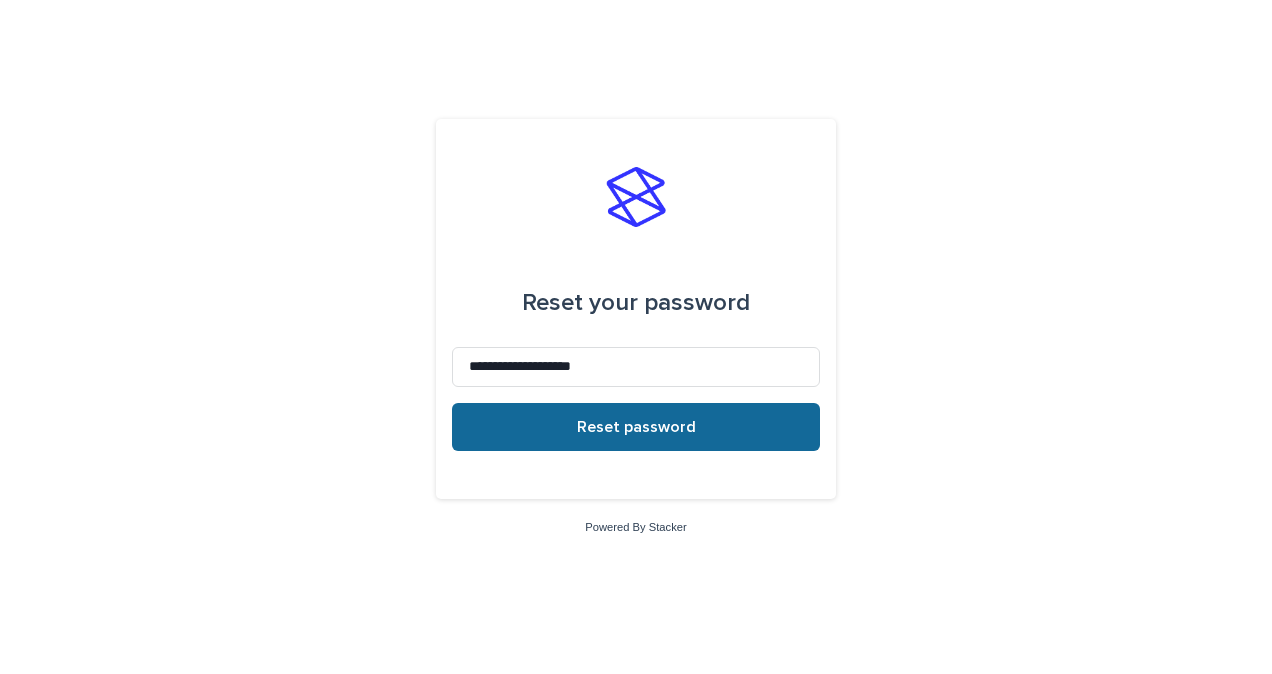 click on "Reset password" at bounding box center [636, 427] 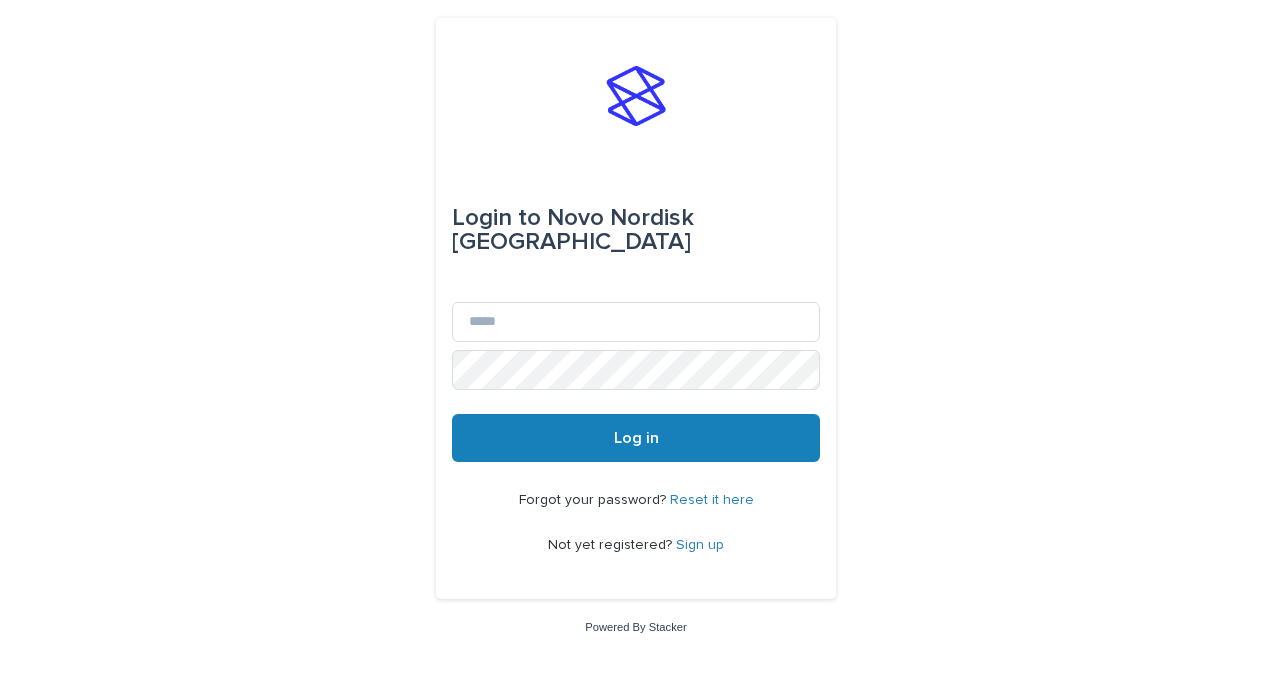 scroll, scrollTop: 0, scrollLeft: 0, axis: both 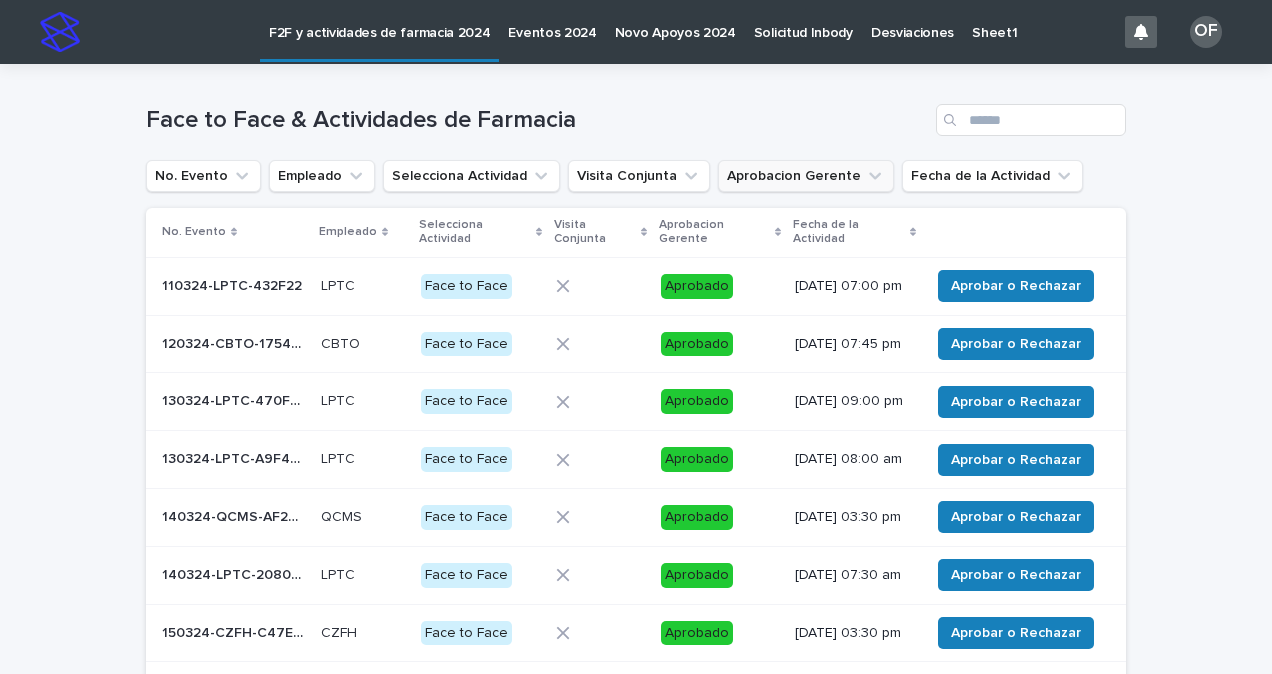 click 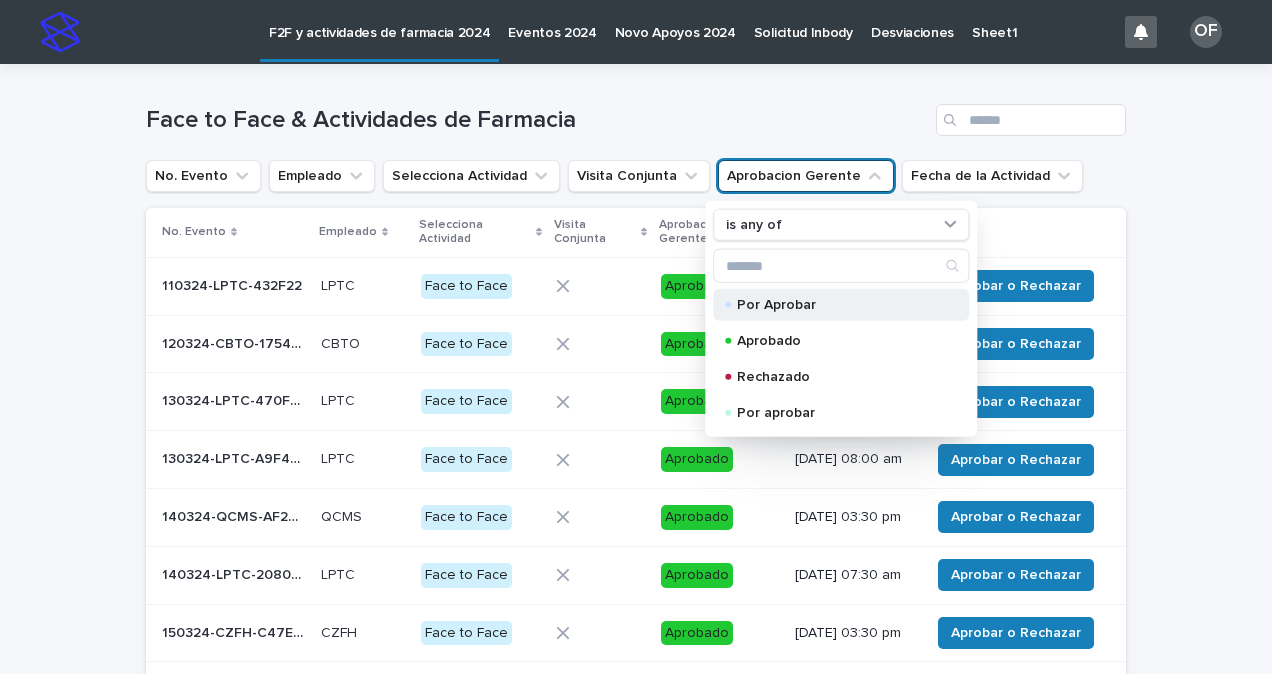 click on "Por Aprobar" at bounding box center [841, 305] 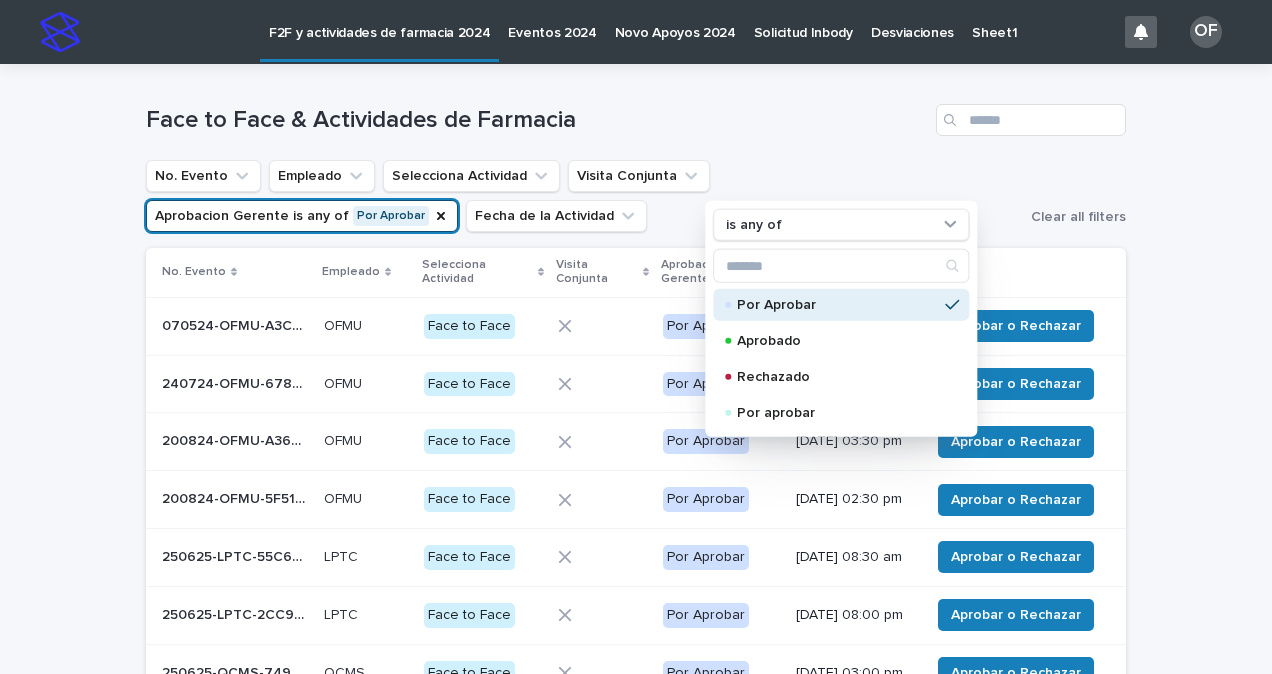 click on "Loading... Saving… Loading... Saving… Face to Face & Actividades de Farmacia No. Evento Empleado Selecciona Actividad Visita Conjunta Aprobacion Gerente is any of Por Aprobar is any of Por Aprobar Aprobado Rechazado Por aprobar Fecha de la Actividad Clear all filters No. Evento Empleado Selecciona Actividad Visita Conjunta Aprobacion Gerente Fecha de la Actividad 070524-OFMU-A3C588 070524-OFMU-A3C588   OFMU OFMU   Face to Face Por Aprobar [DATE] 03:00 pm Aprobar o Rechazar 240724-OFMU-678EEF 240724-OFMU-678EEF   OFMU OFMU   Face to Face Por Aprobar [DATE] 03:30 pm Aprobar o Rechazar 200824-OFMU-A36EA1 200824-OFMU-A36EA1   OFMU OFMU   Face to Face Por Aprobar [DATE] 03:30 pm Aprobar o Rechazar 200824-OFMU-5F51E5 200824-OFMU-5F51E5   OFMU OFMU   Face to Face Por Aprobar [DATE] 02:30 pm Aprobar o Rechazar 250625-LPTC-55C6D1 250625-LPTC-55C6D1   LPTC LPTC   Face to Face Por Aprobar [DATE] 08:30 am Aprobar o Rechazar 250625-LPTC-2CC9C4 250625-LPTC-2CC9C4   LPTC LPTC     QCMS" at bounding box center [636, 555] 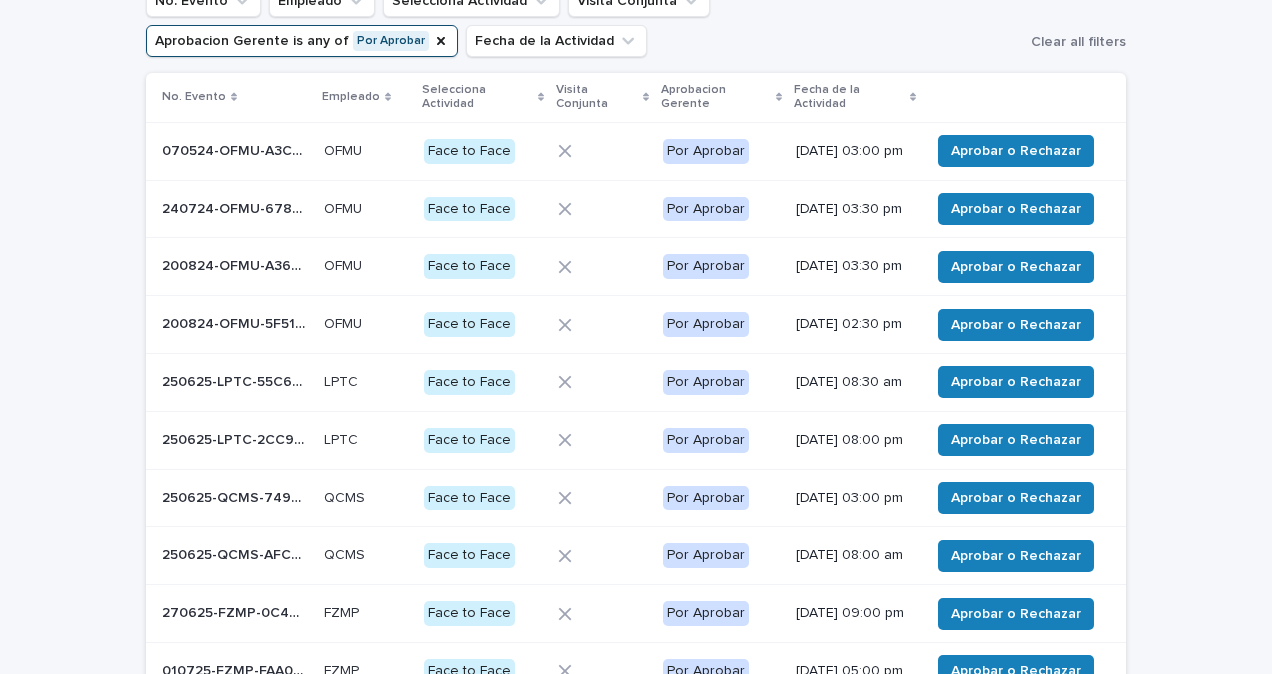 scroll, scrollTop: 182, scrollLeft: 0, axis: vertical 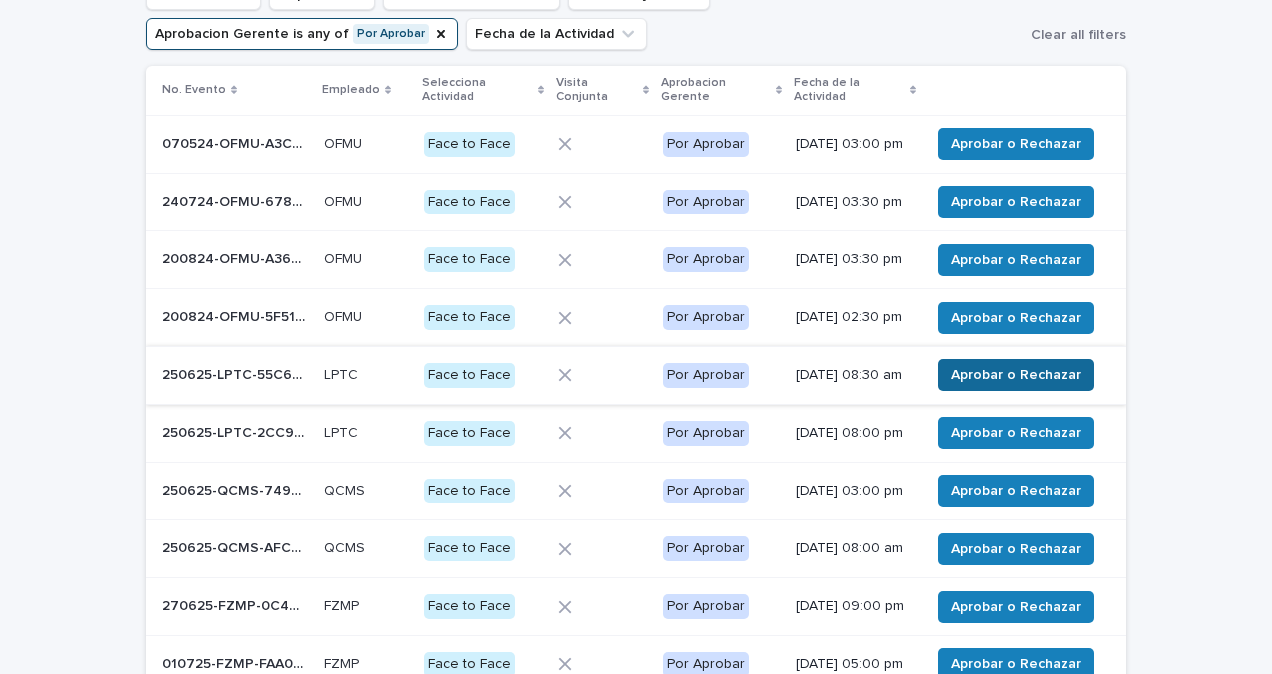 click on "Aprobar o Rechazar" at bounding box center [1016, 375] 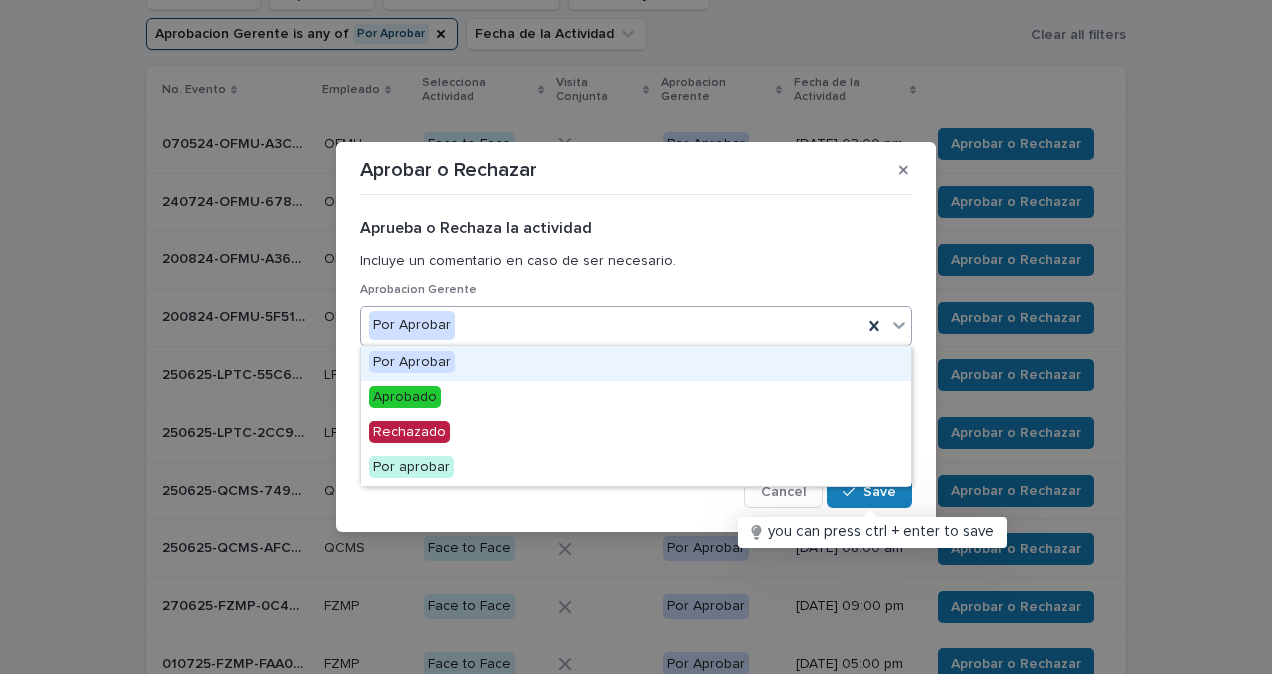 click 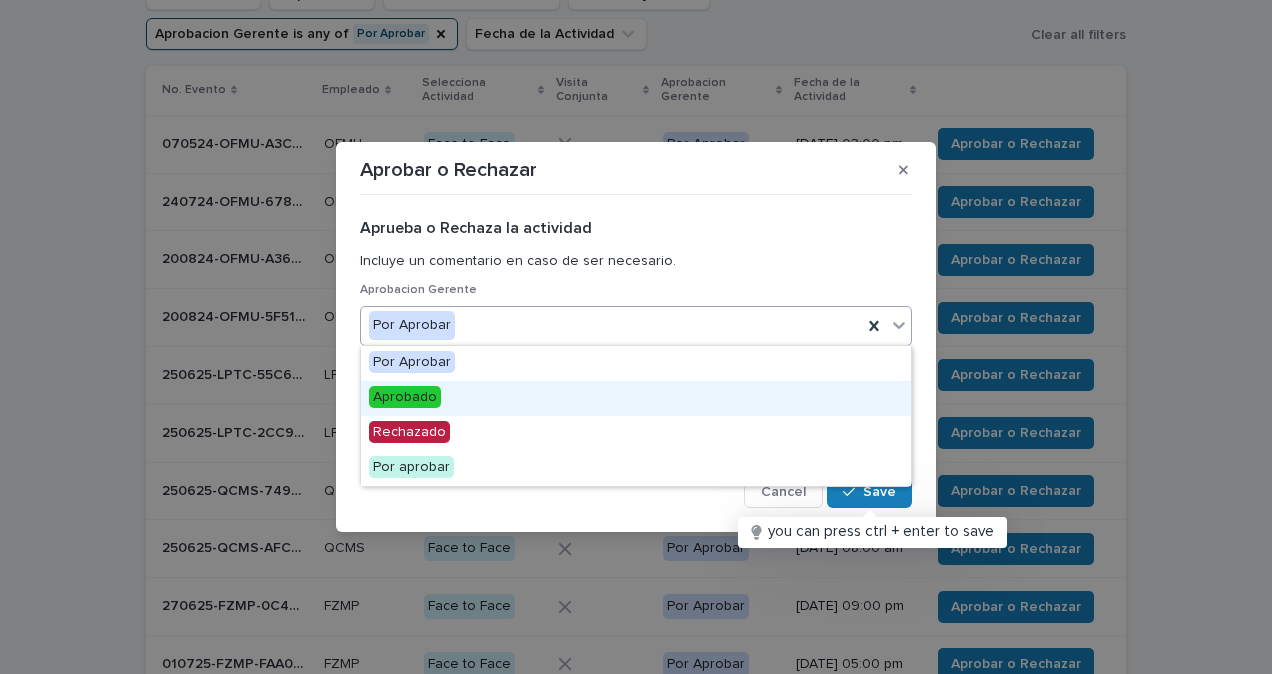 click on "Aprobado" at bounding box center [636, 398] 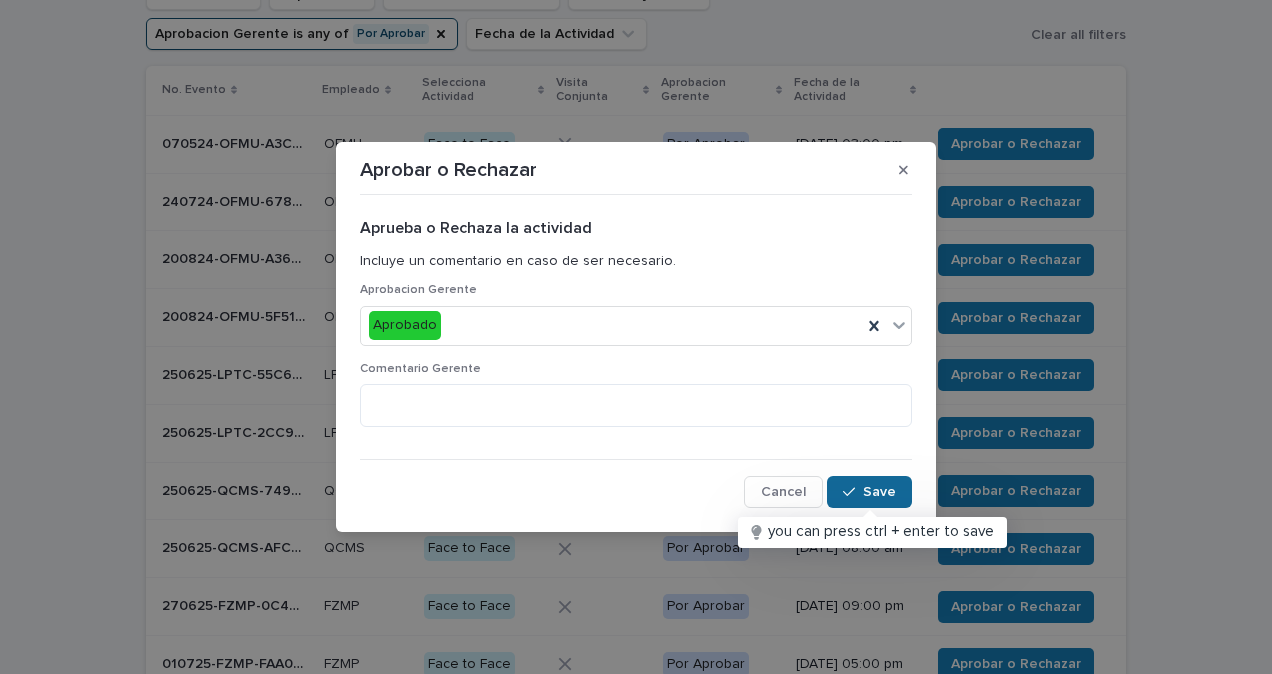 click at bounding box center (853, 492) 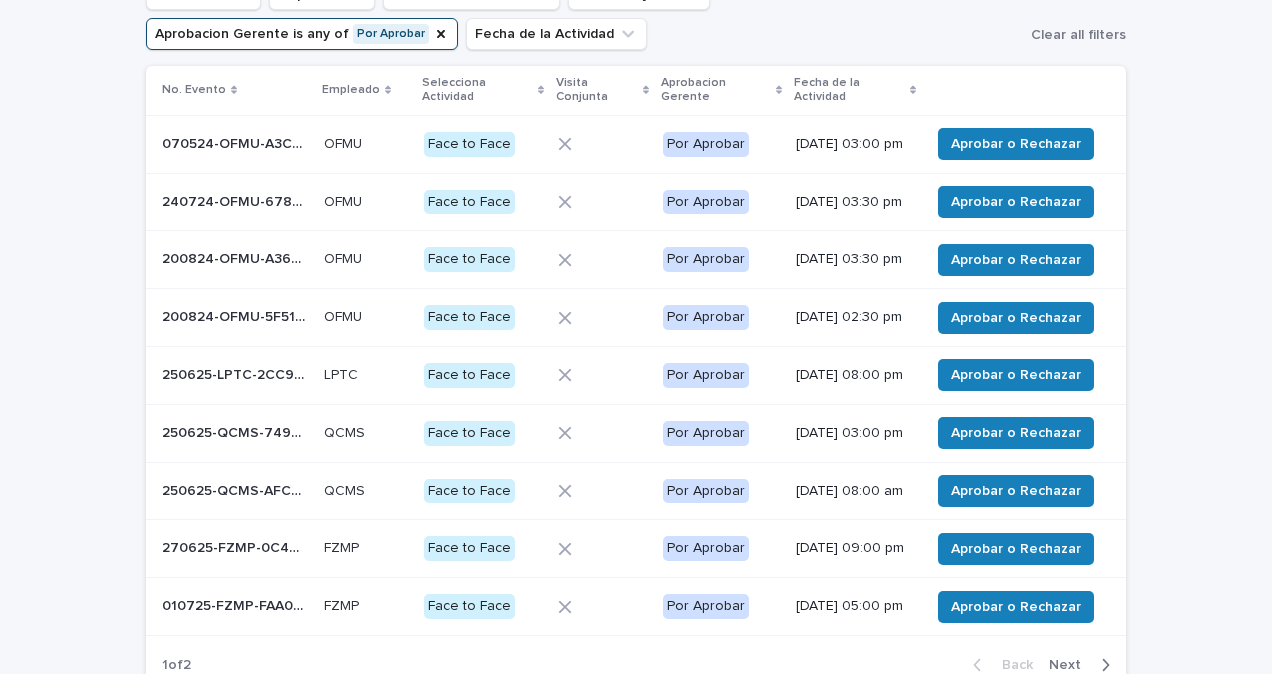 scroll, scrollTop: 148, scrollLeft: 0, axis: vertical 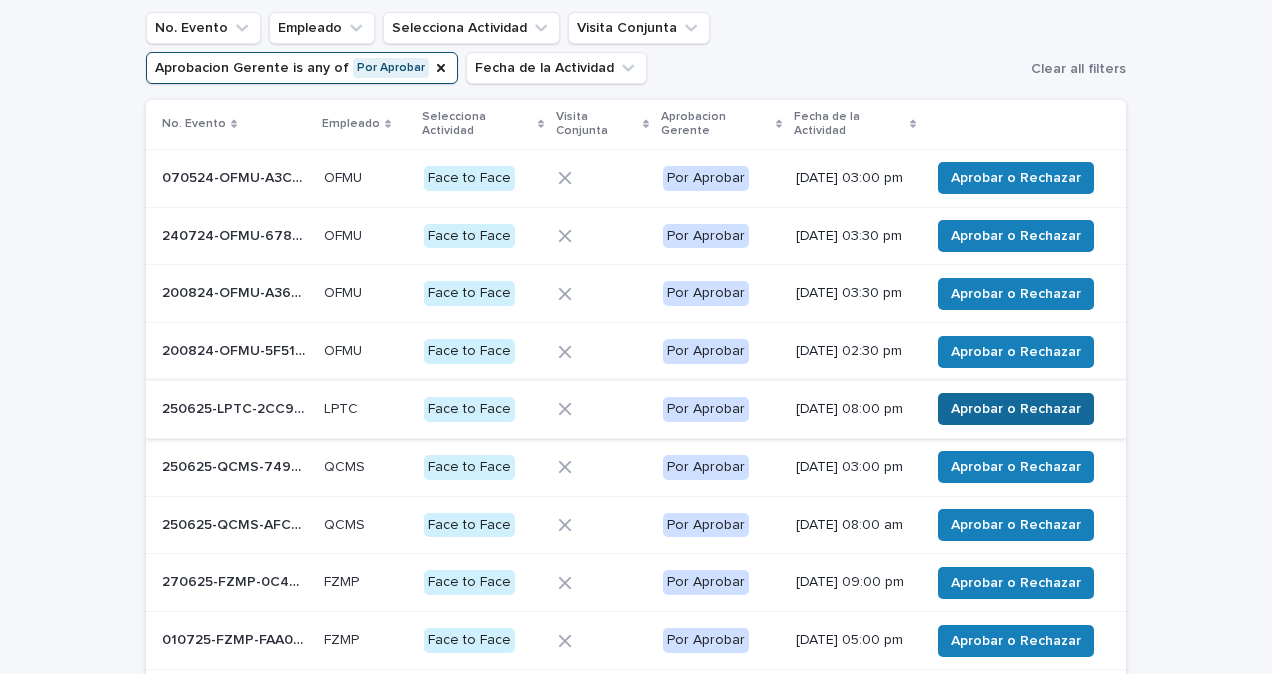 click on "Aprobar o Rechazar" at bounding box center (1016, 409) 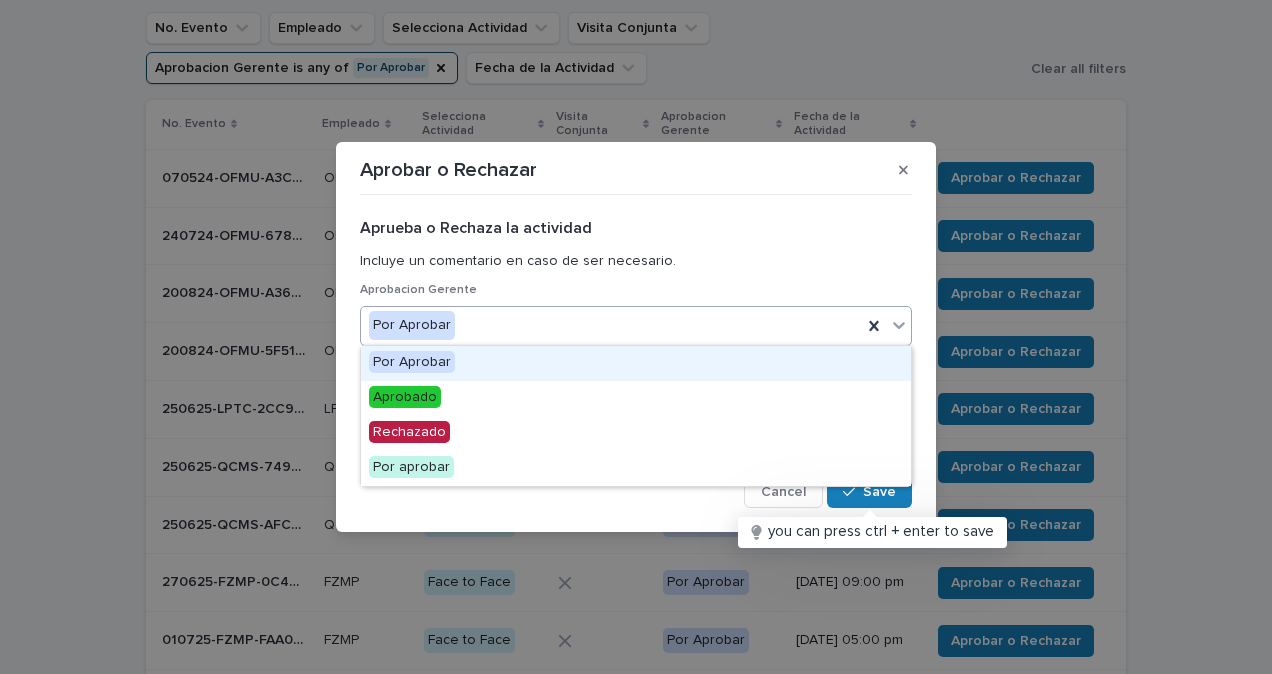 click 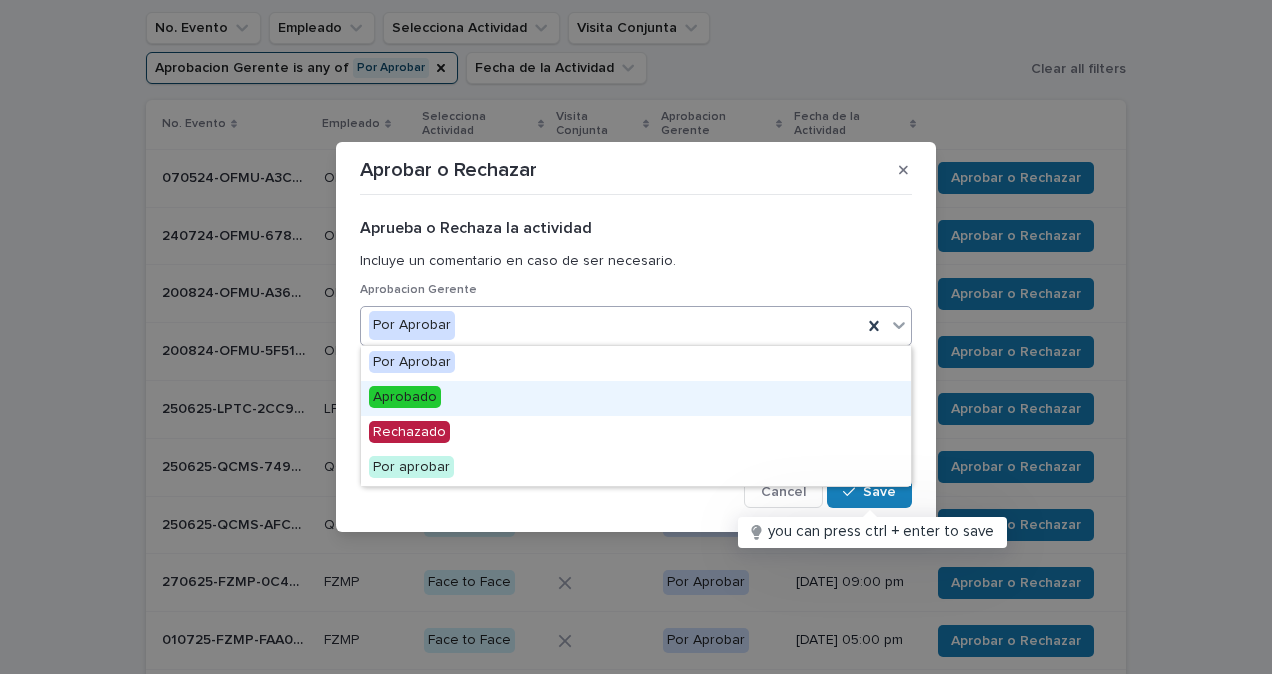 click on "Aprobado" at bounding box center [636, 398] 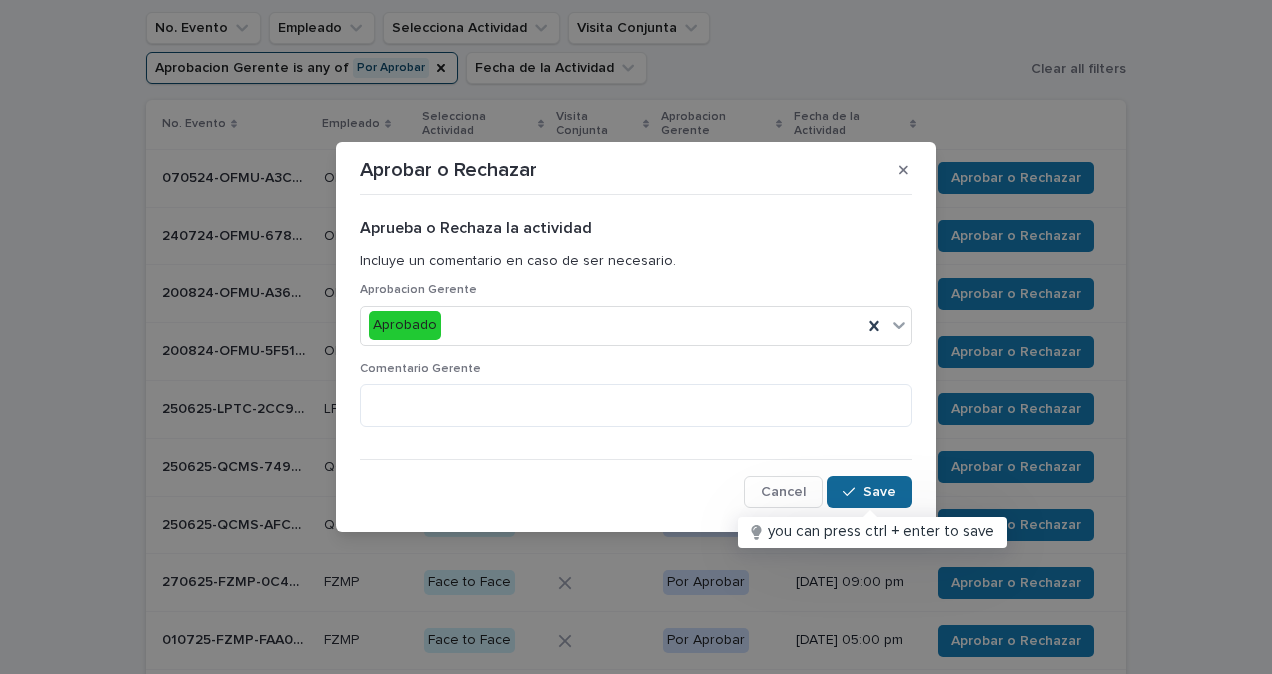 click on "Save" at bounding box center (879, 492) 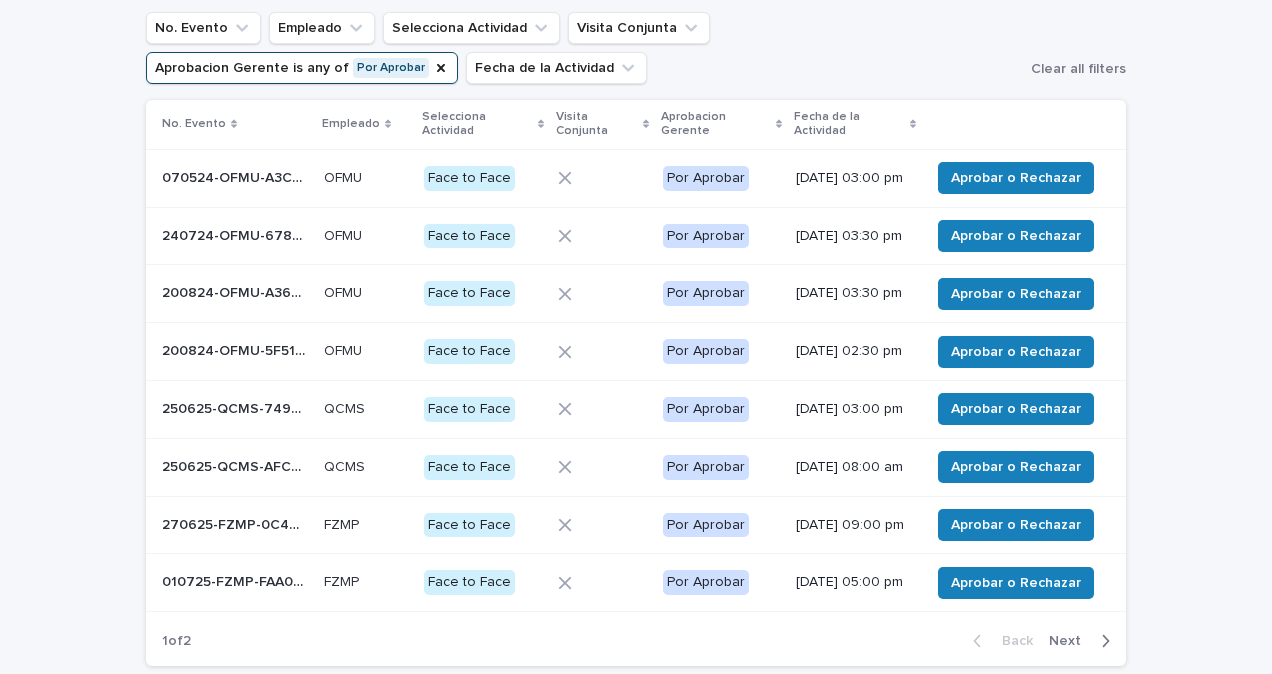 scroll, scrollTop: 116, scrollLeft: 0, axis: vertical 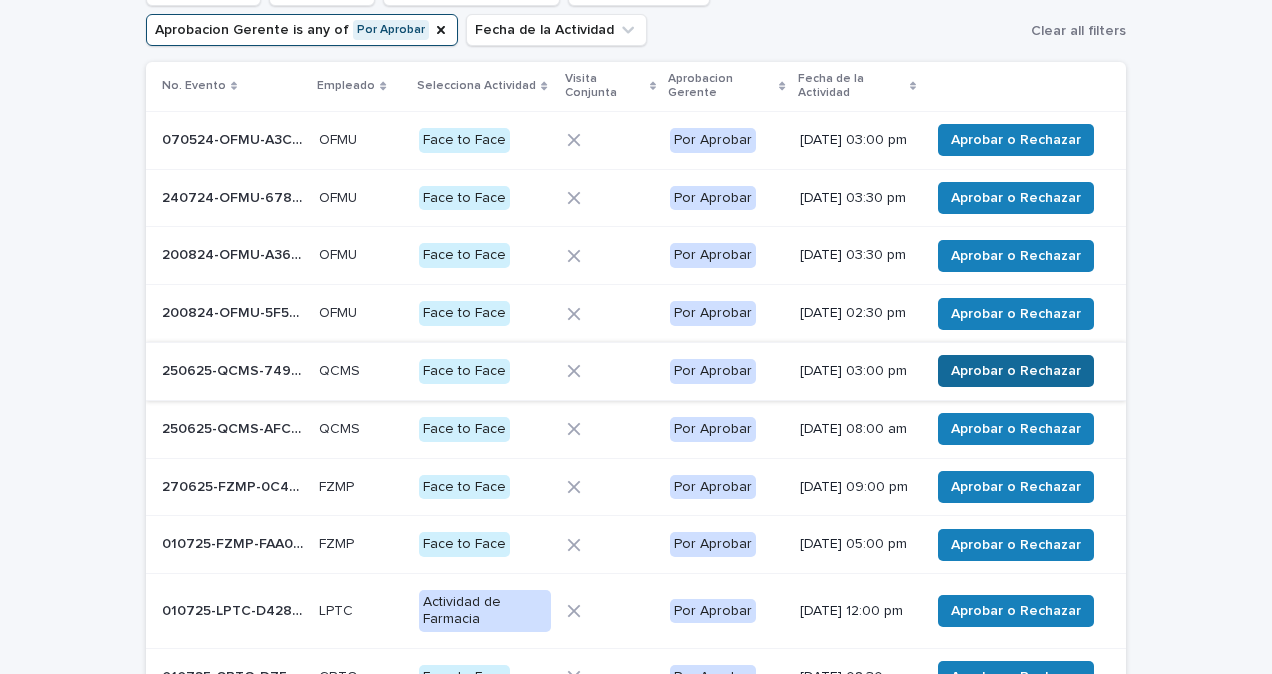 click on "Aprobar o Rechazar" at bounding box center [1016, 429] 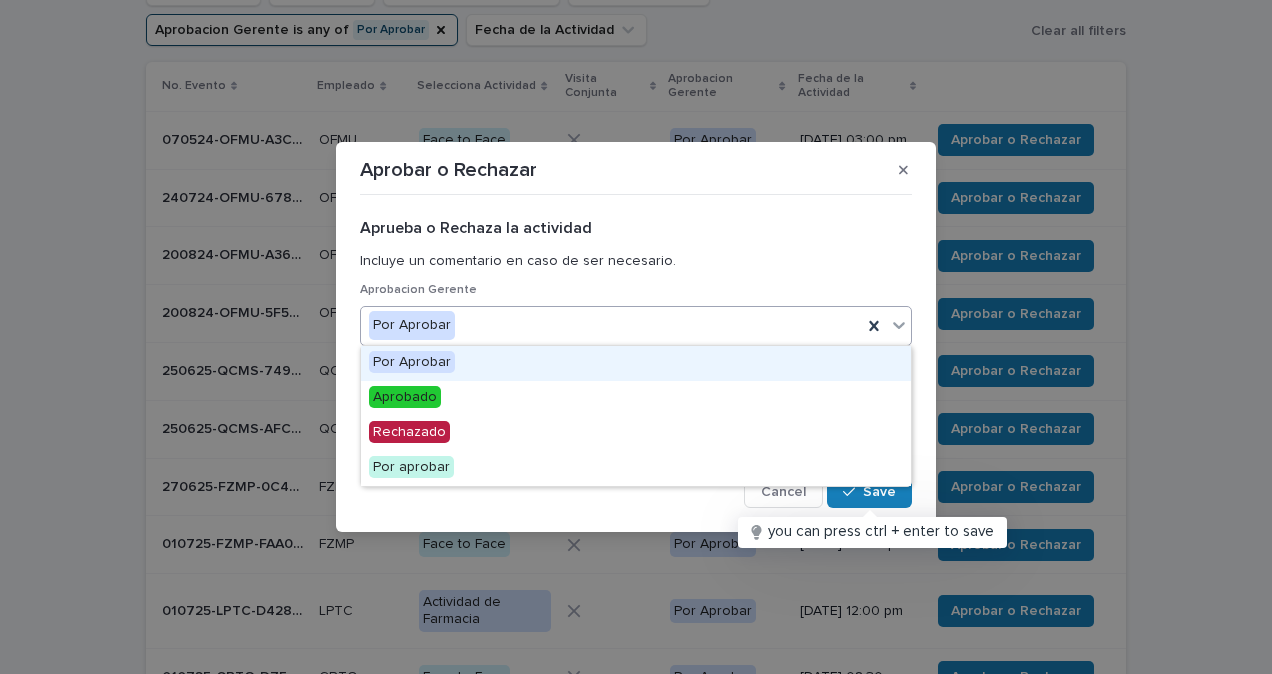 click 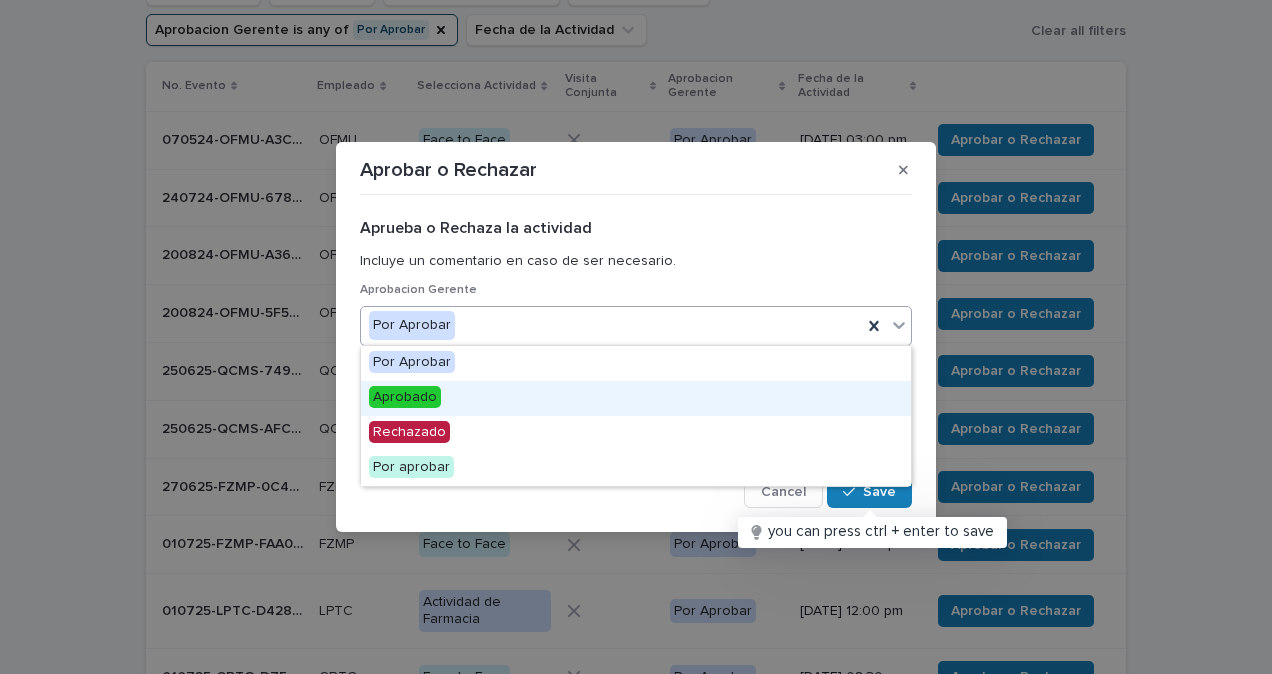 click on "Aprobado" at bounding box center (636, 398) 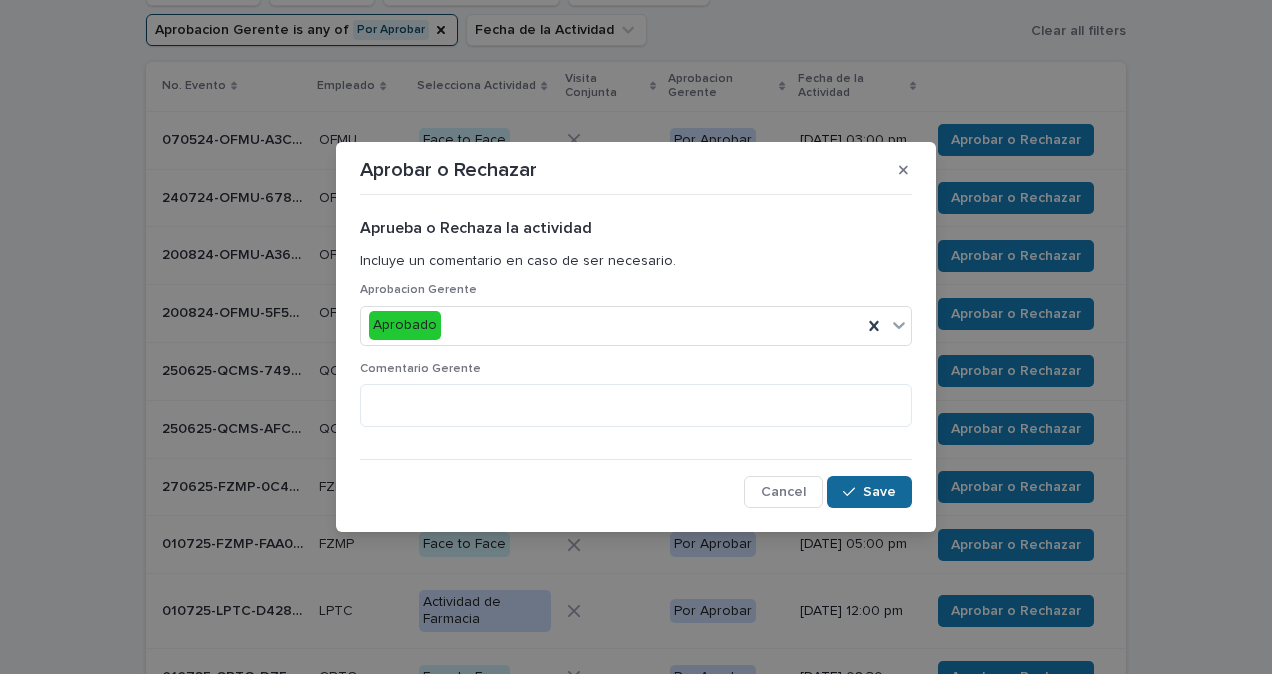 click on "Save" at bounding box center [879, 492] 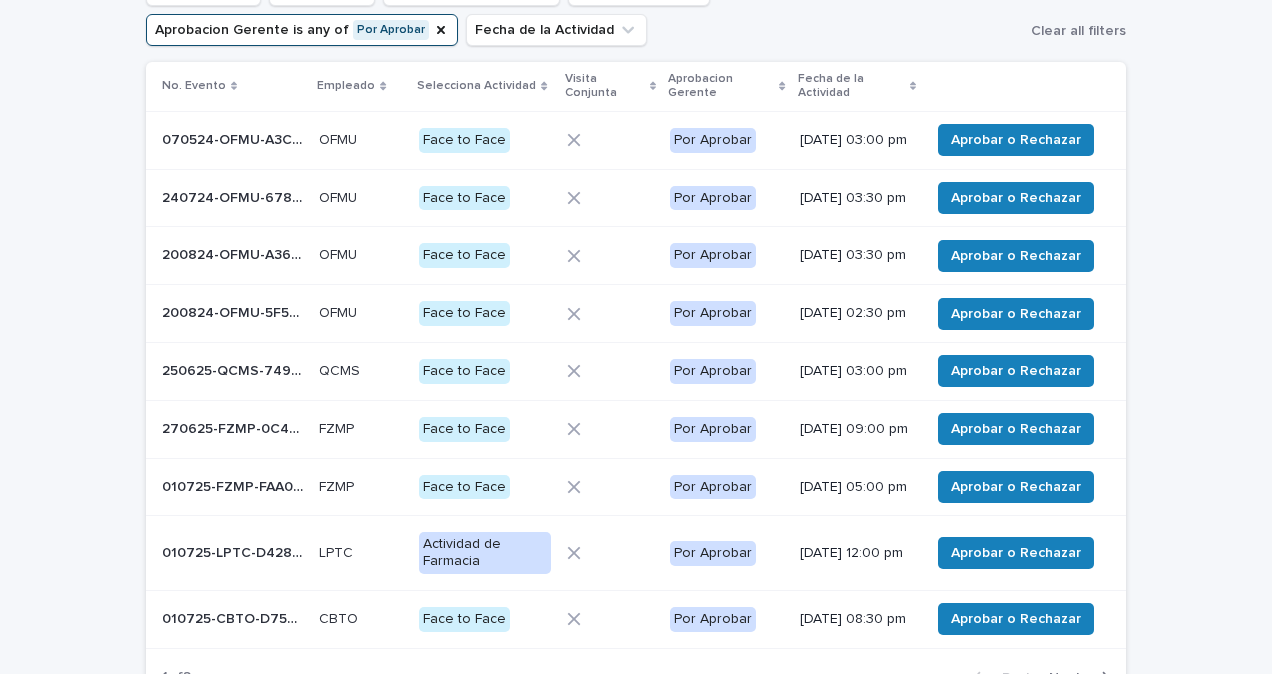 scroll, scrollTop: 152, scrollLeft: 0, axis: vertical 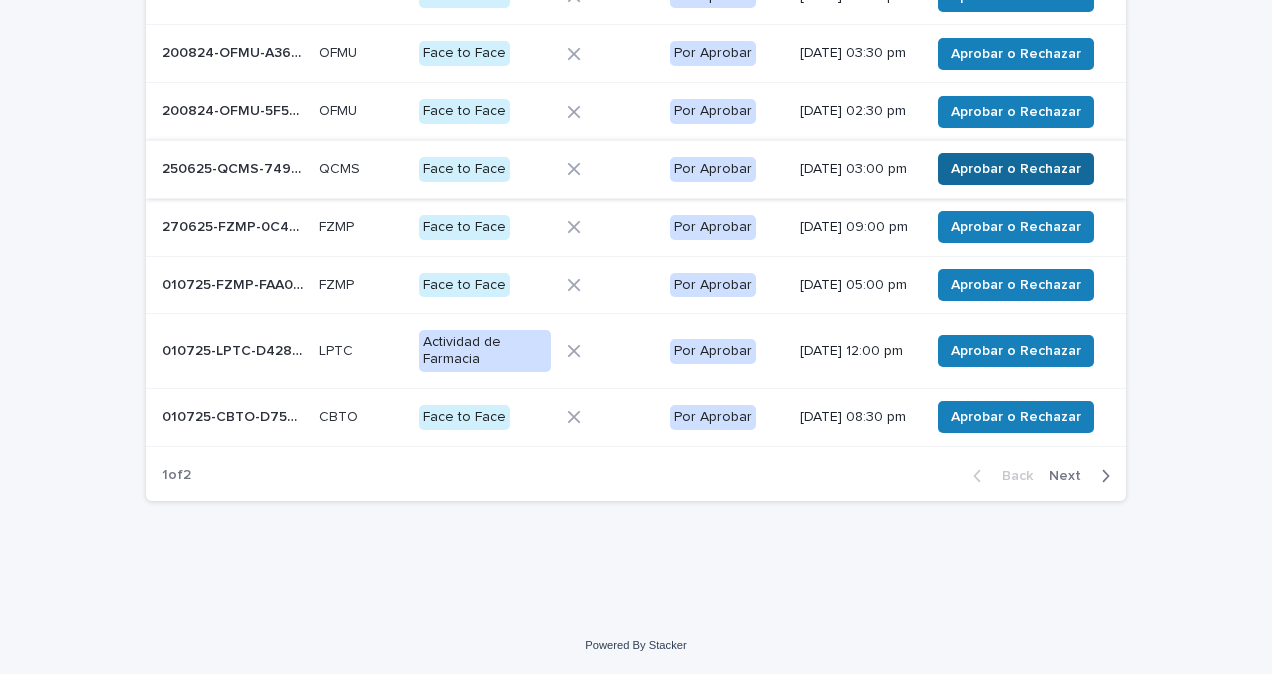 click on "Aprobar o Rechazar" at bounding box center (1016, 169) 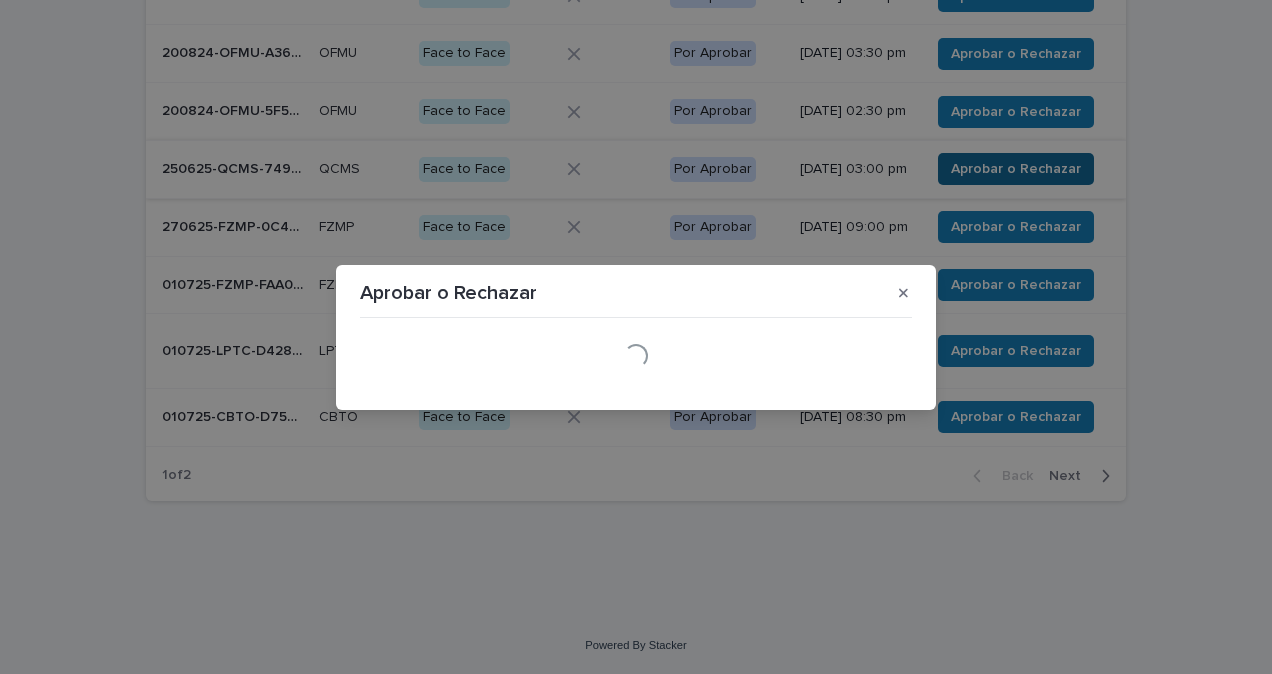 scroll, scrollTop: 434, scrollLeft: 0, axis: vertical 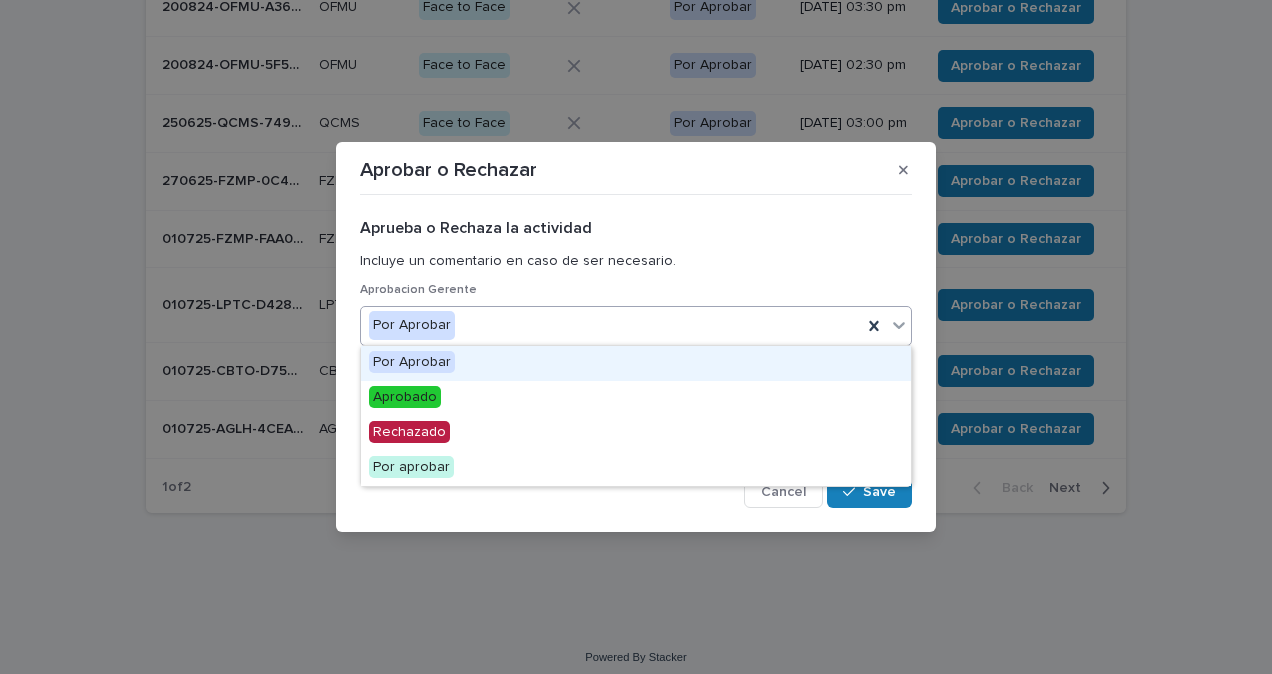 click 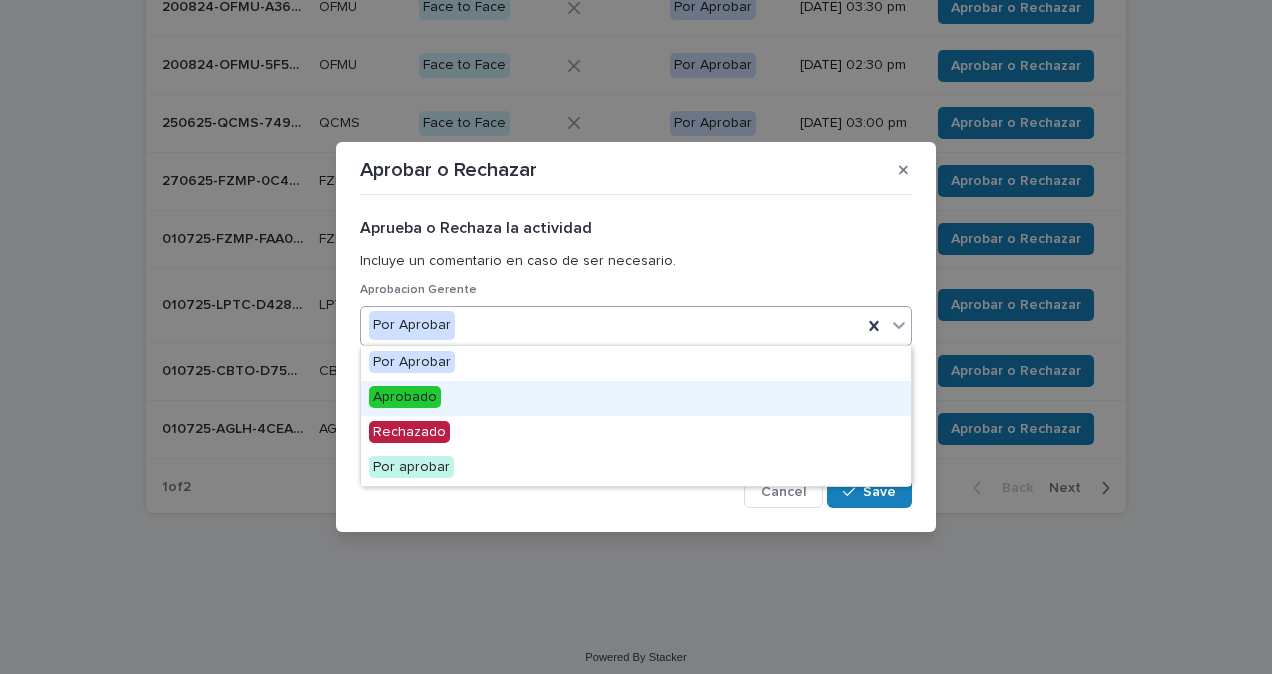 click on "Aprobado" at bounding box center (636, 398) 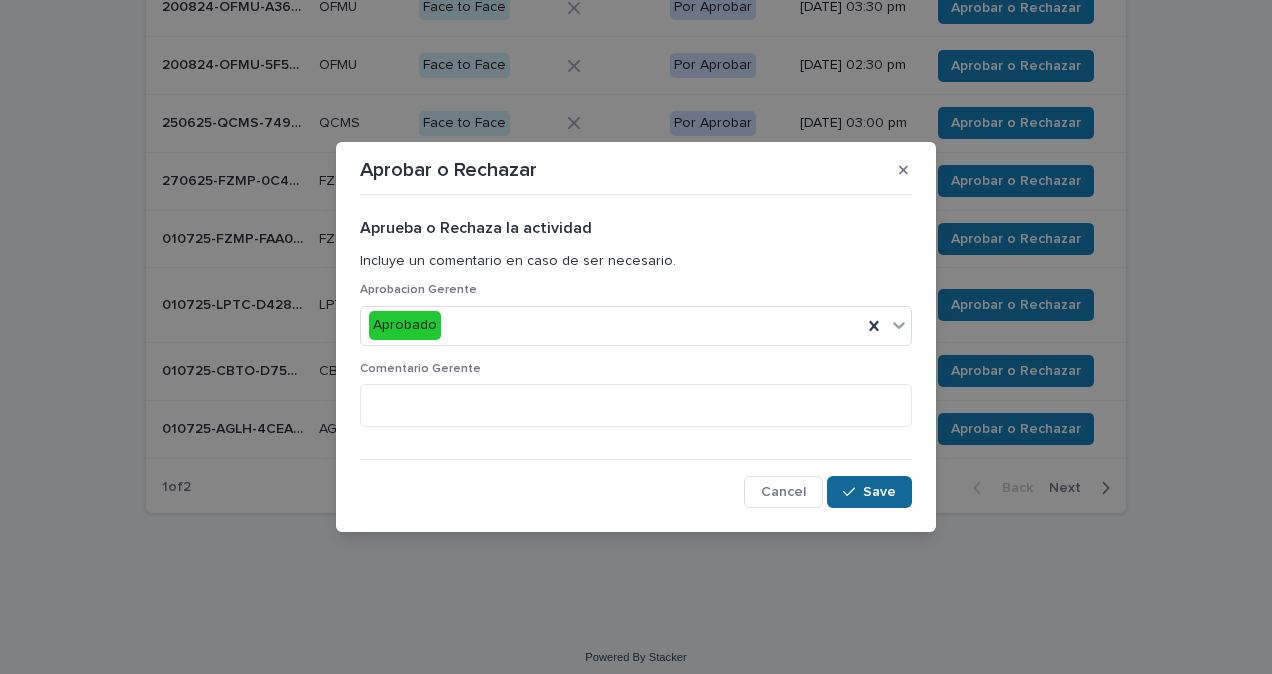 click on "Save" at bounding box center [879, 492] 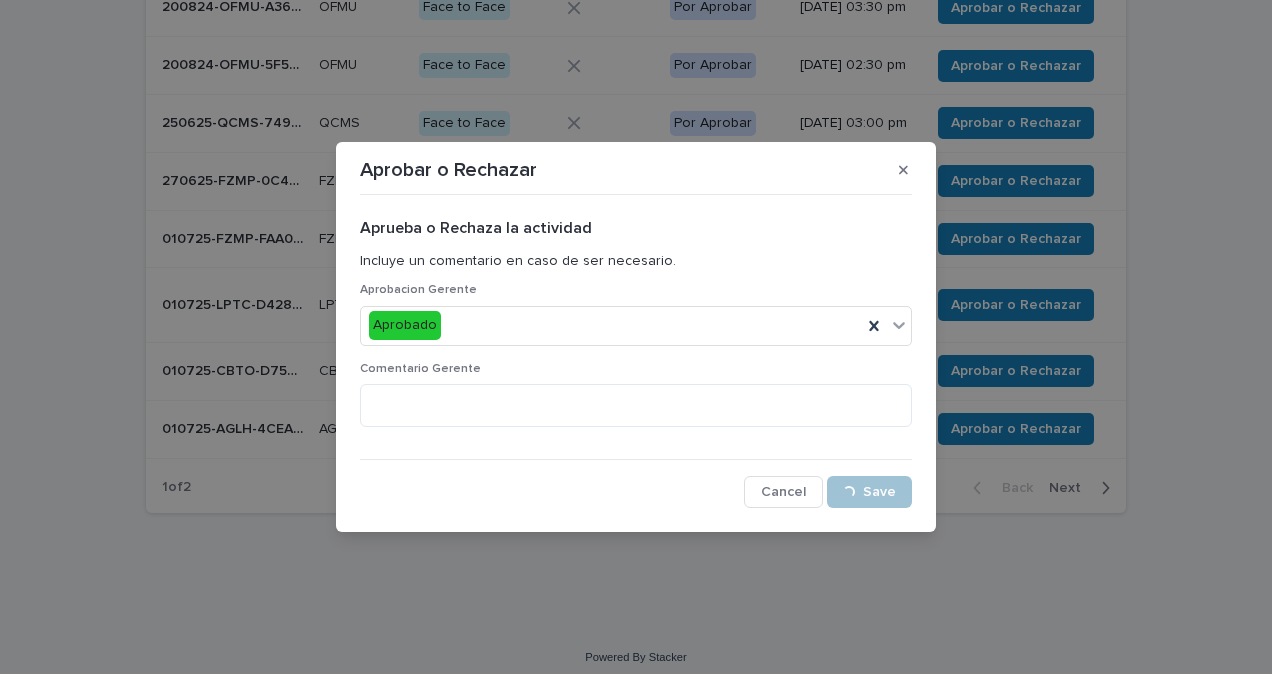 scroll, scrollTop: 401, scrollLeft: 0, axis: vertical 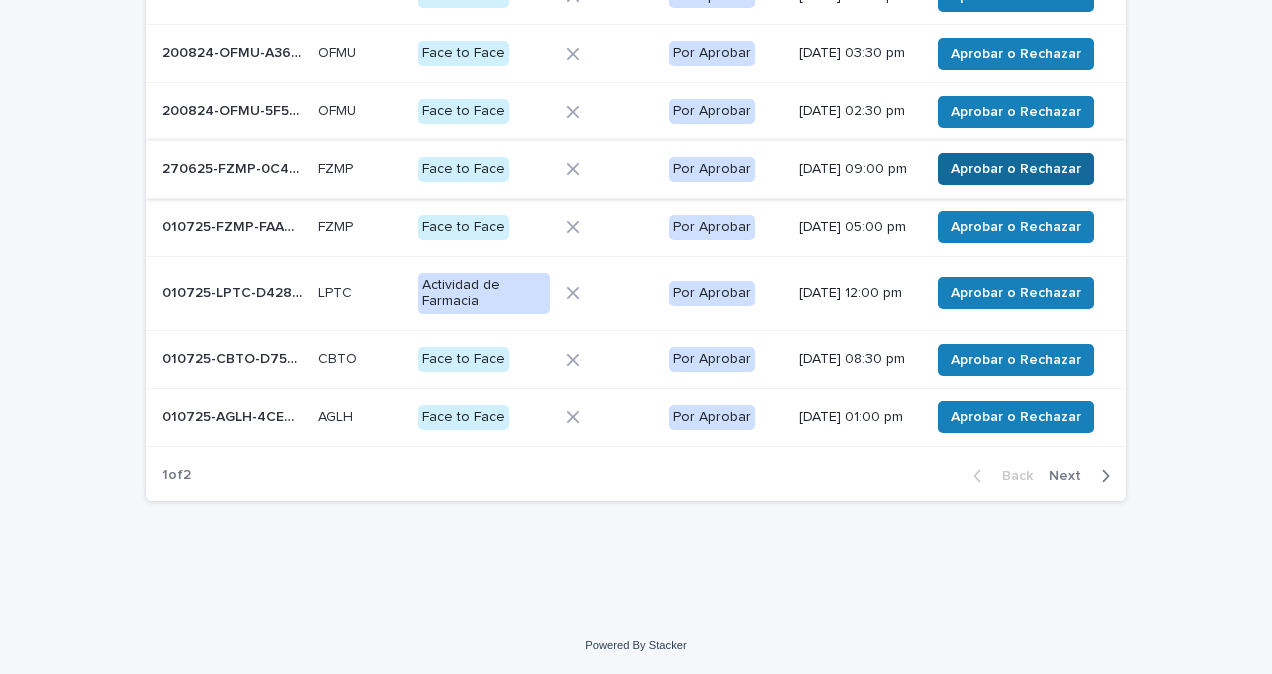 click on "Aprobar o Rechazar" at bounding box center [1016, 169] 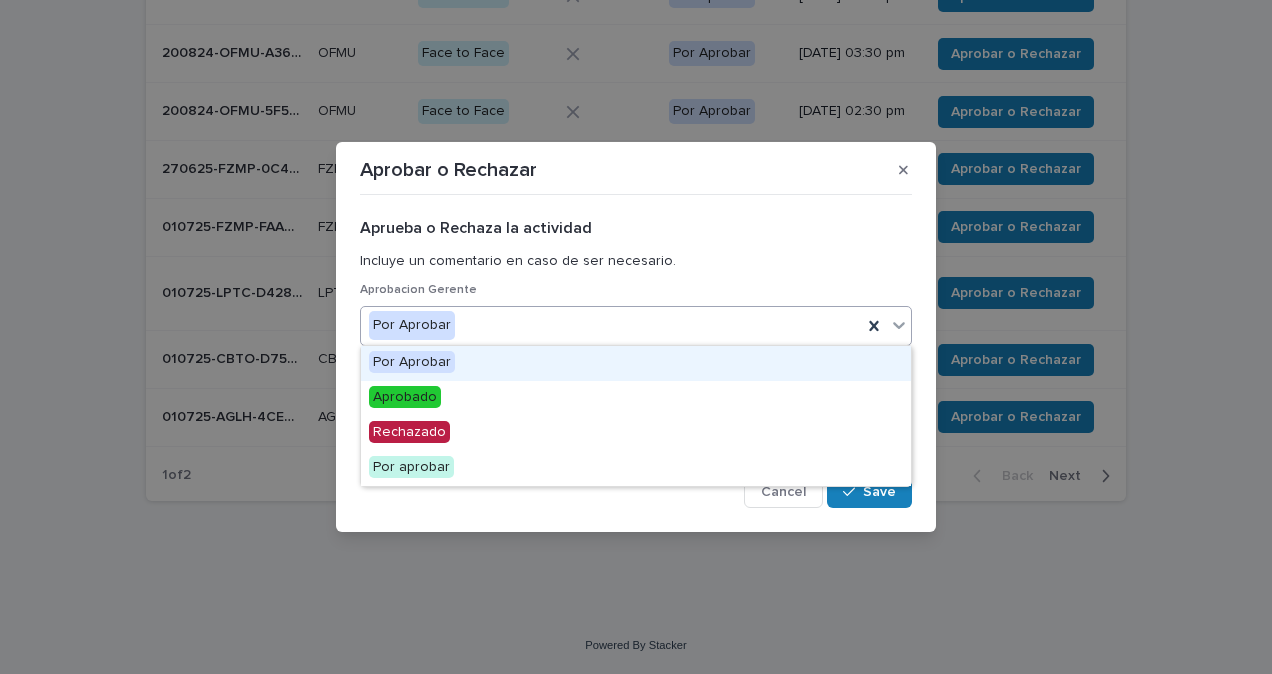 click 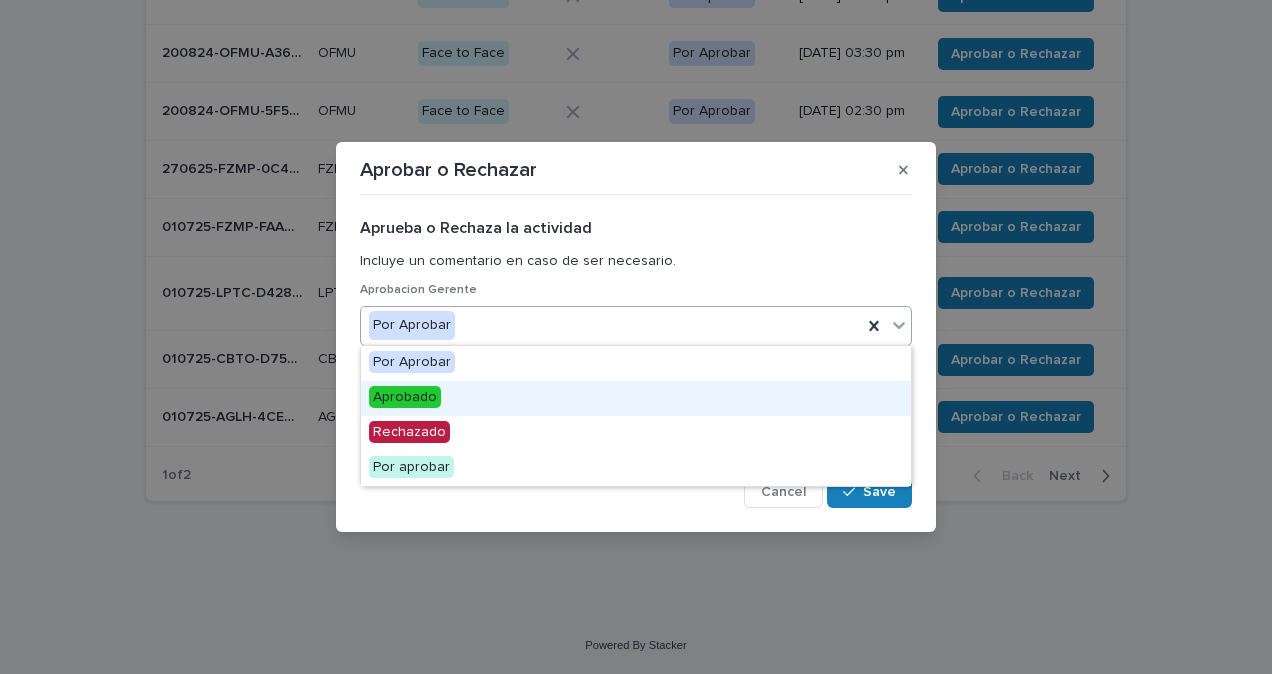 click on "Aprobado" at bounding box center [636, 398] 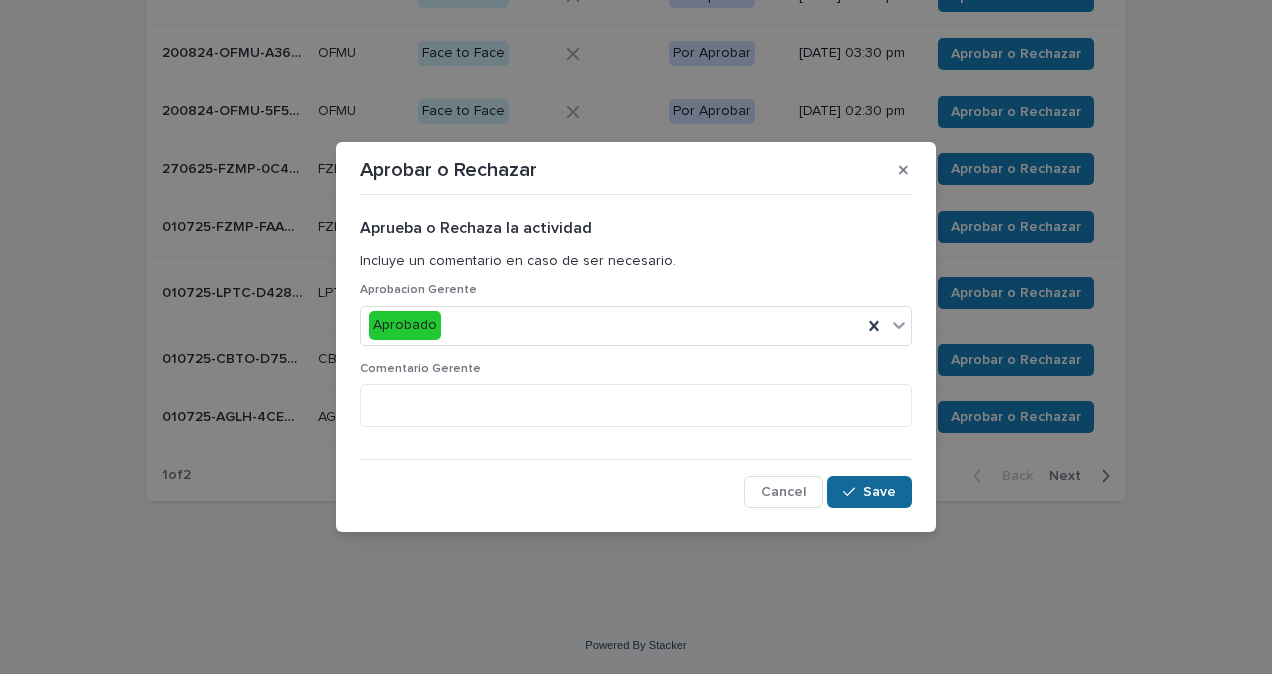 click at bounding box center (853, 492) 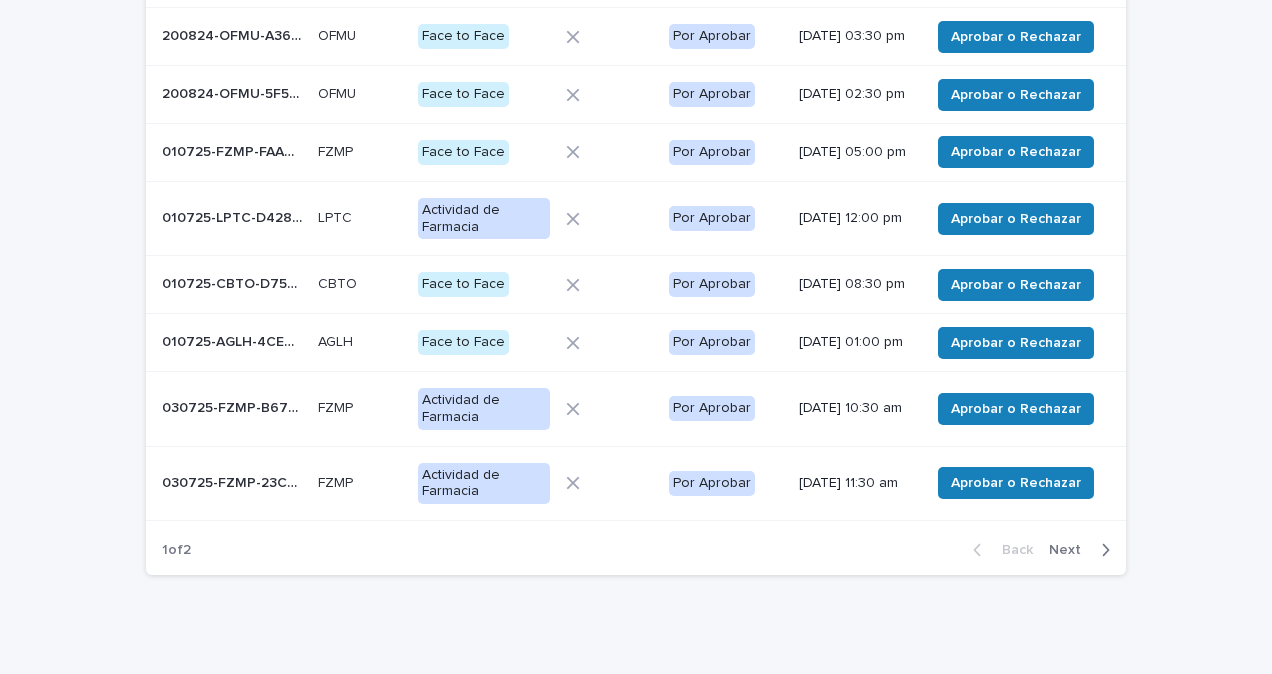 scroll, scrollTop: 442, scrollLeft: 0, axis: vertical 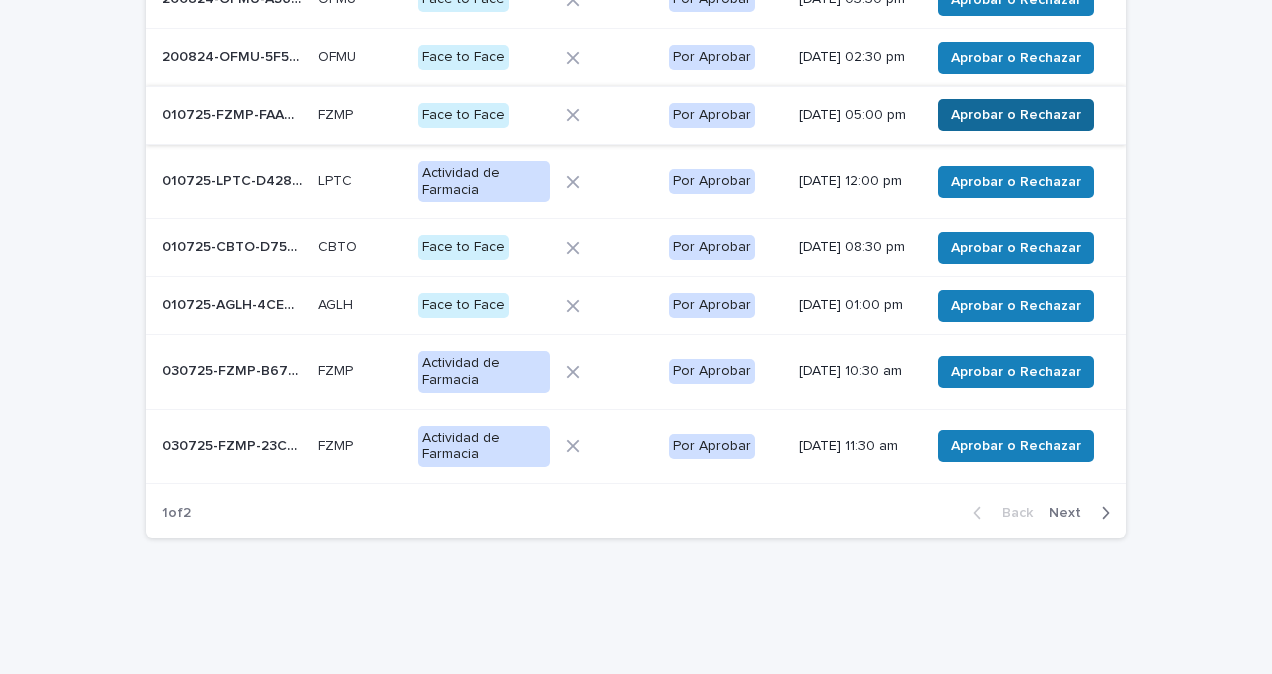click on "Aprobar o Rechazar" at bounding box center [1016, 115] 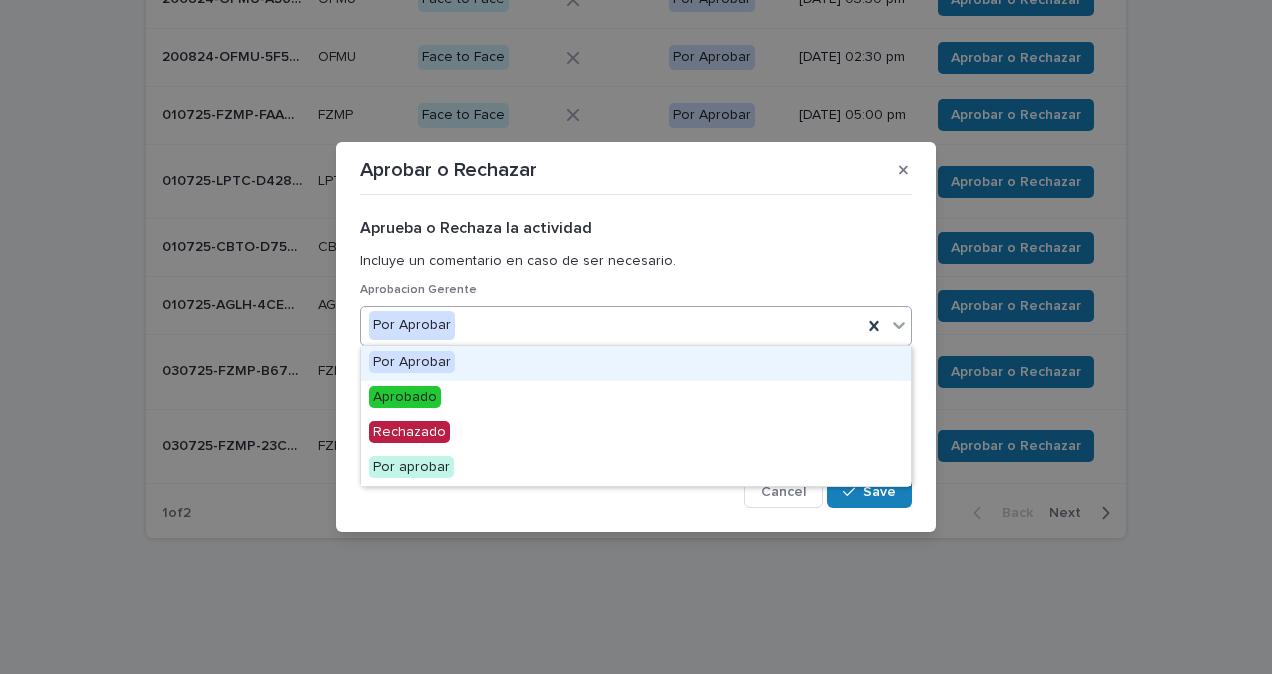 click 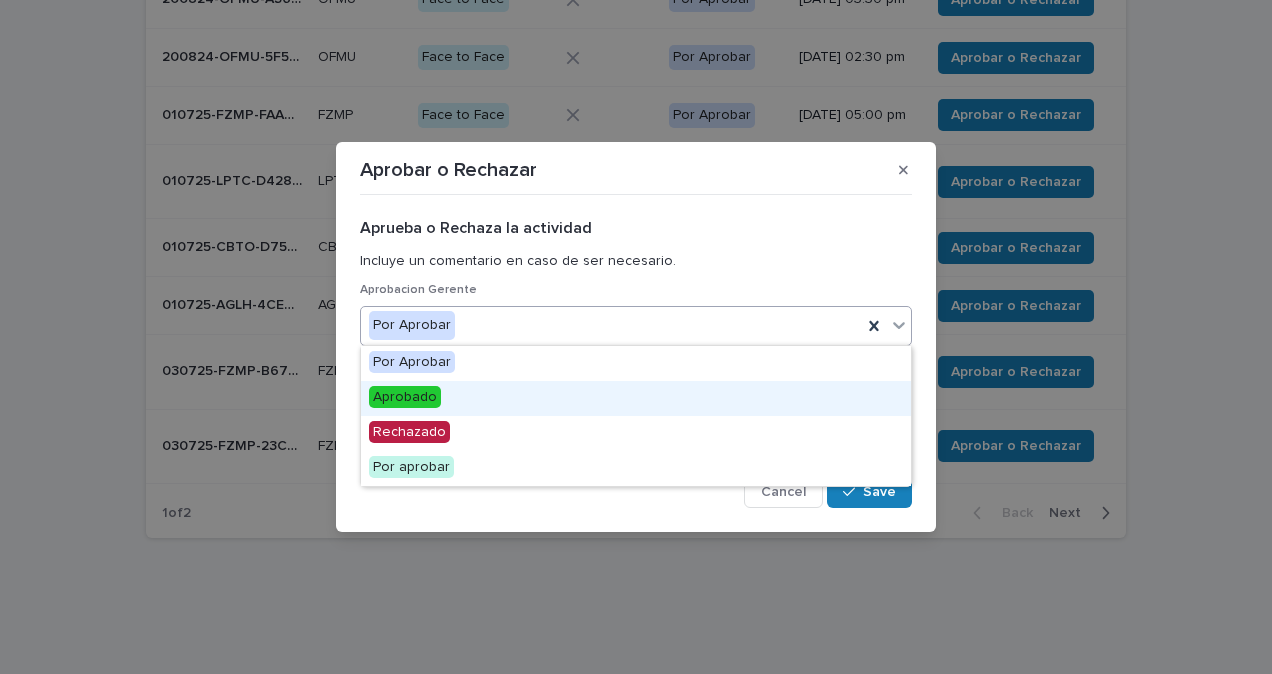 click on "Aprobado" at bounding box center [636, 398] 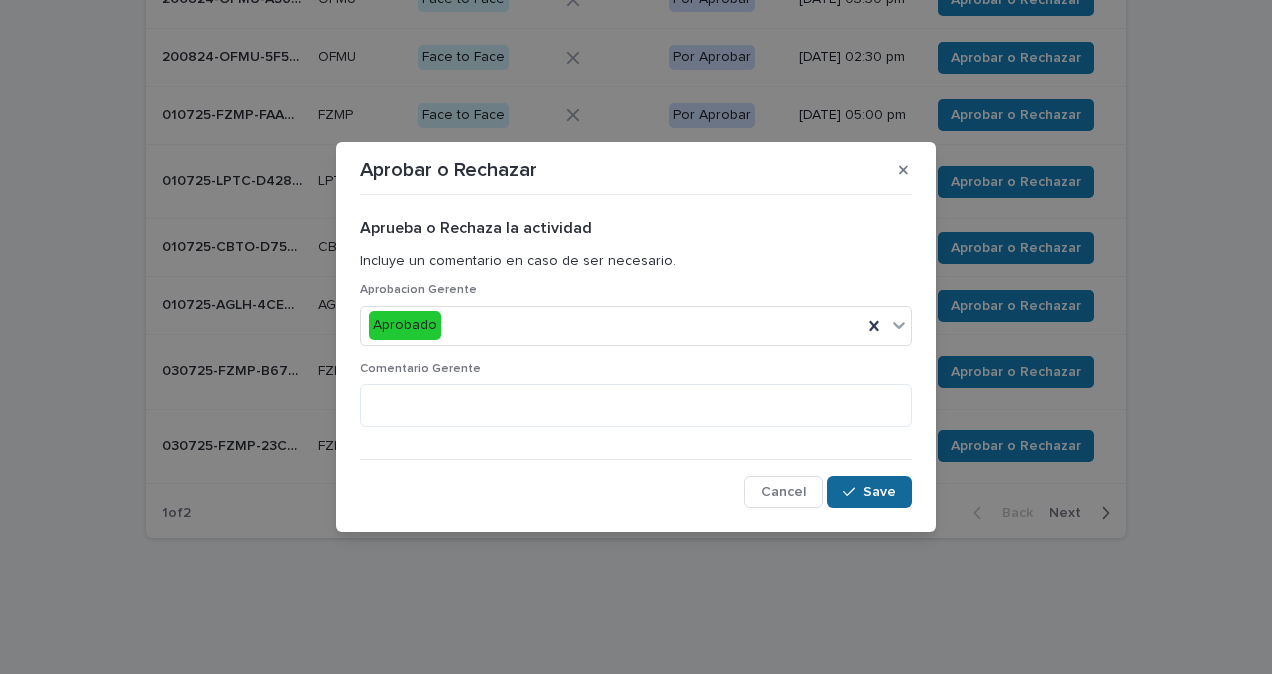 click on "Save" at bounding box center [879, 492] 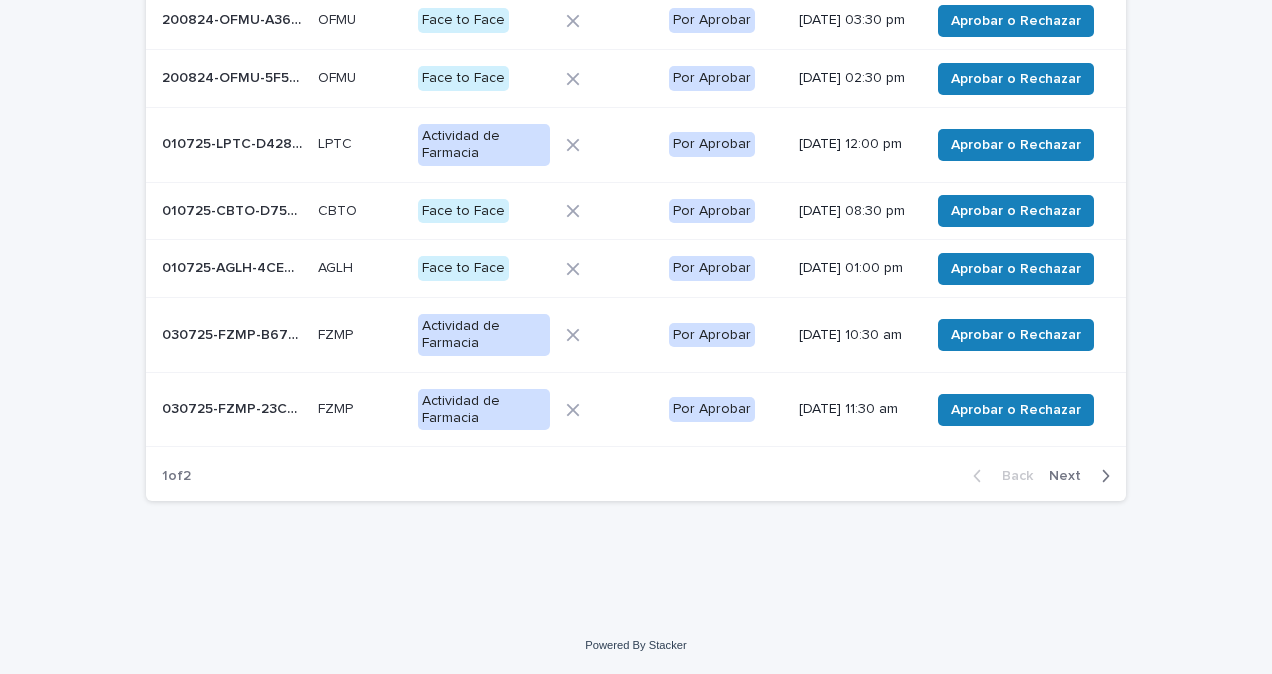 scroll, scrollTop: 409, scrollLeft: 0, axis: vertical 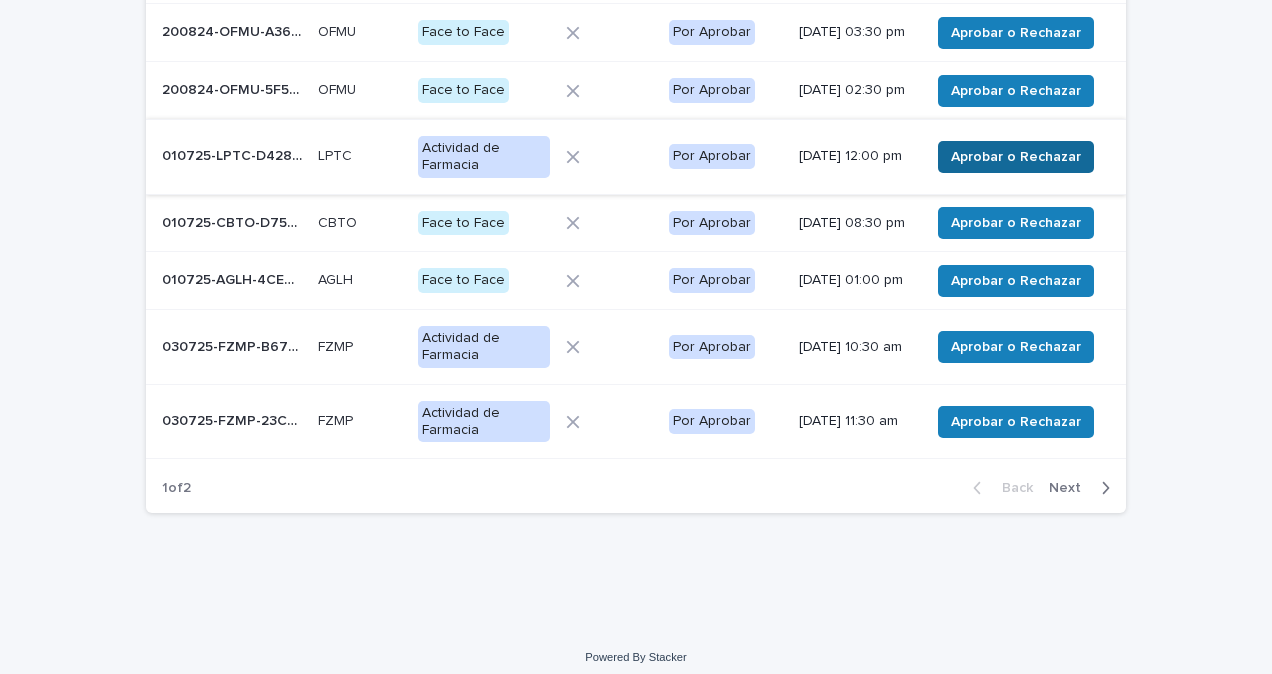 click on "Aprobar o Rechazar" at bounding box center [1016, 157] 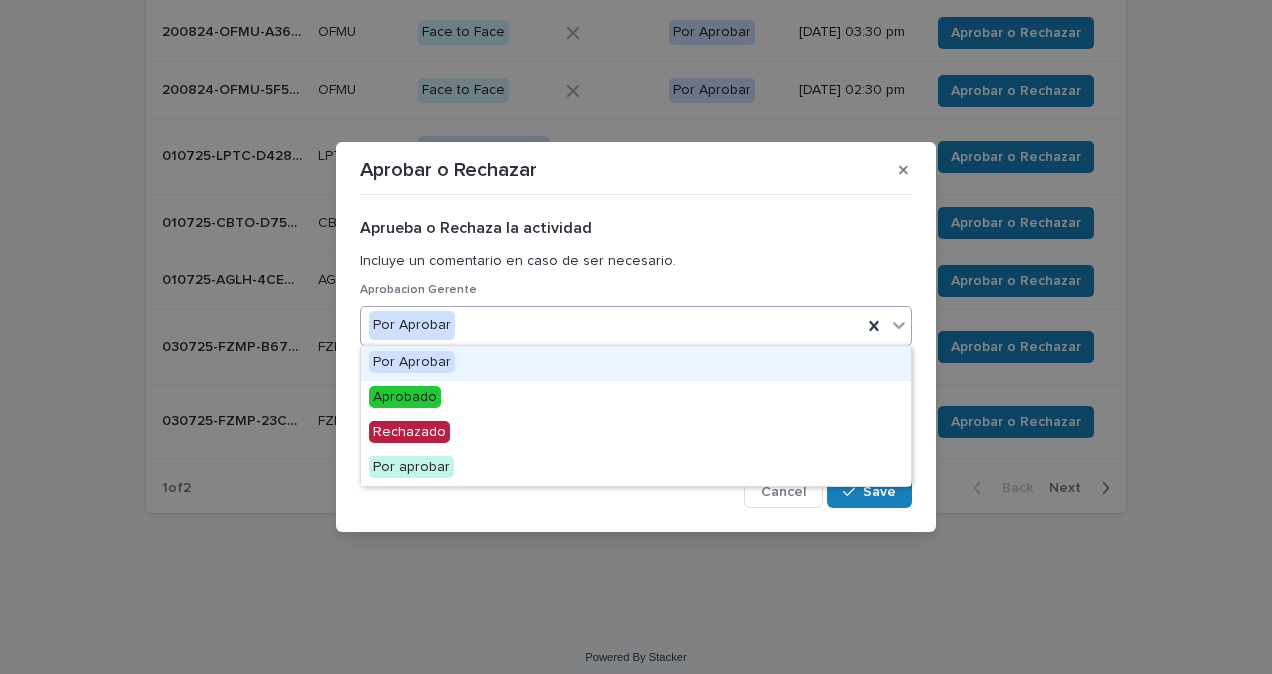 click 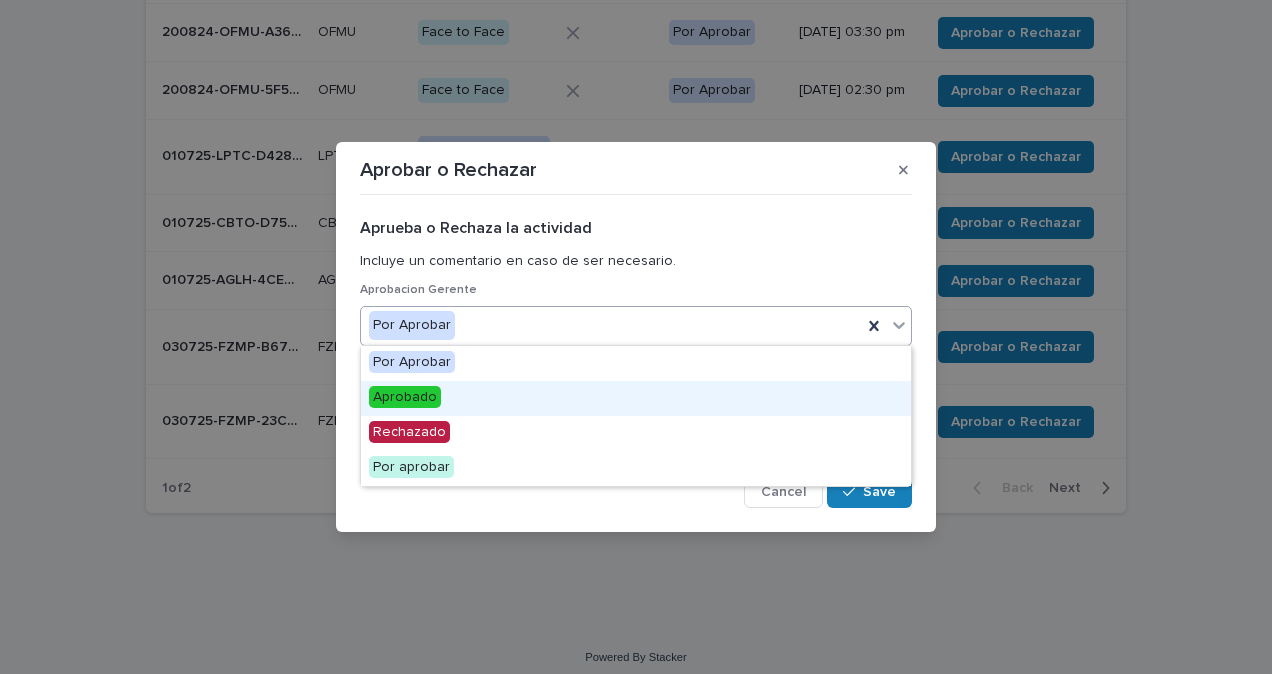 click on "Aprobado" at bounding box center [636, 398] 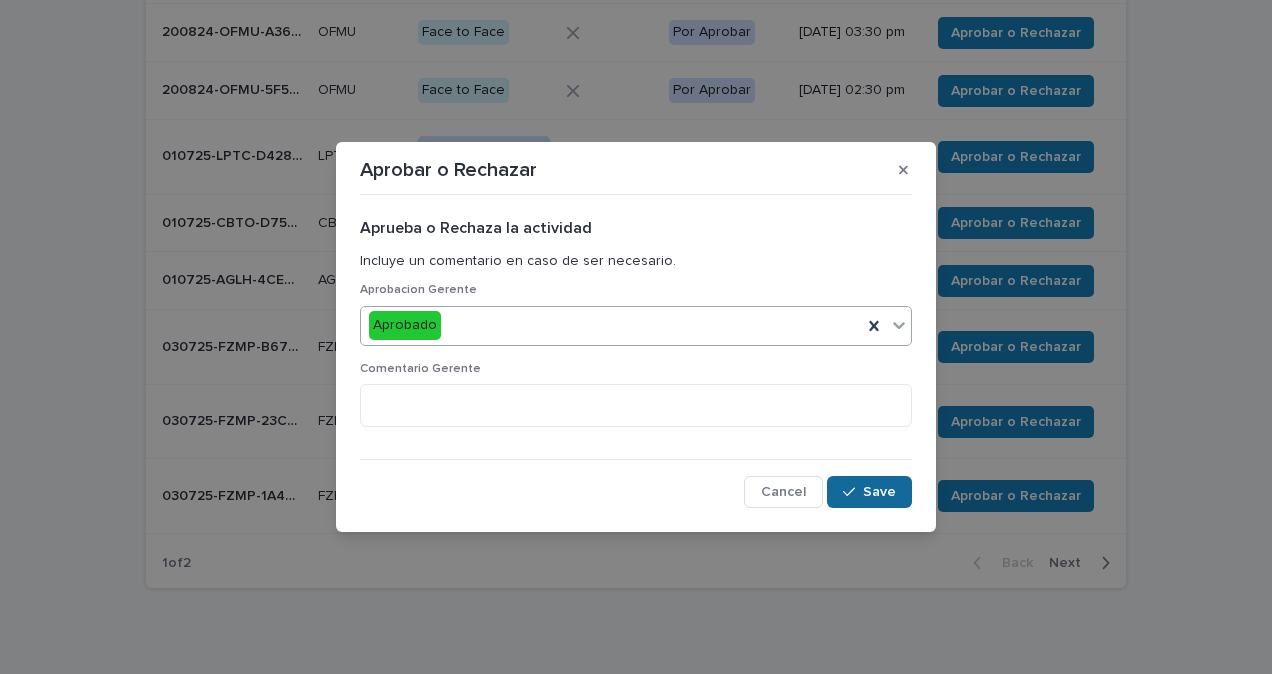 scroll, scrollTop: 446, scrollLeft: 0, axis: vertical 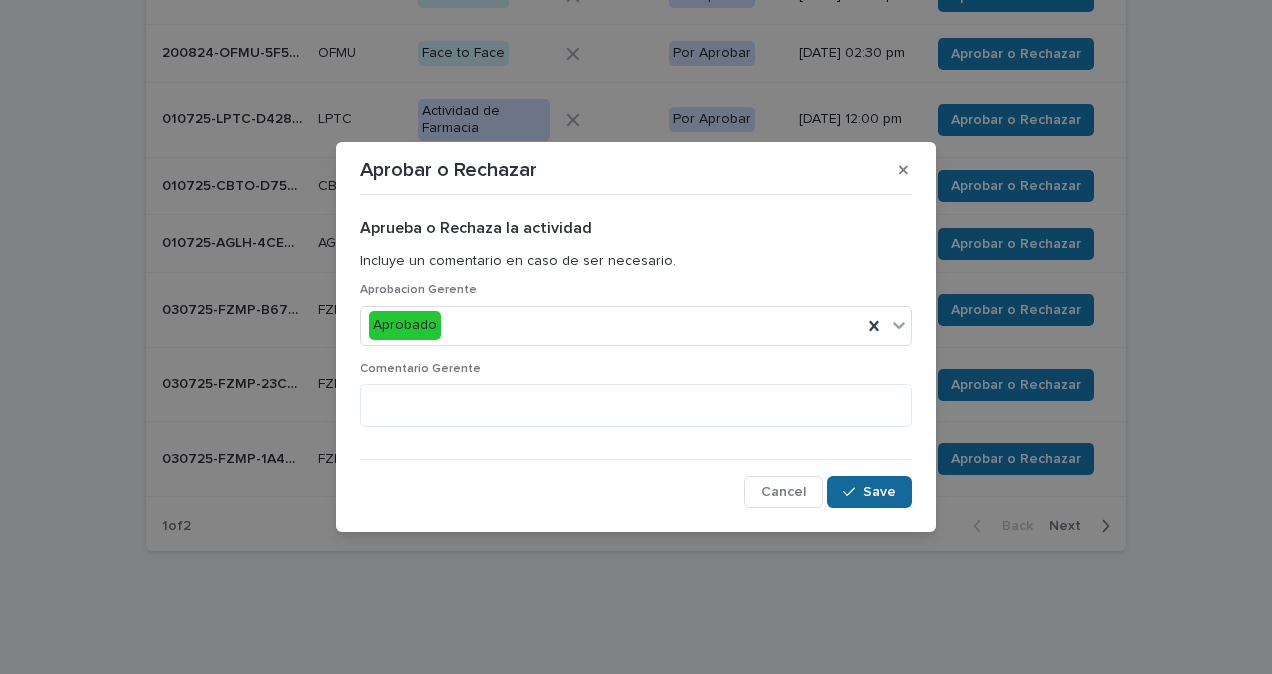 click on "Save" at bounding box center [879, 492] 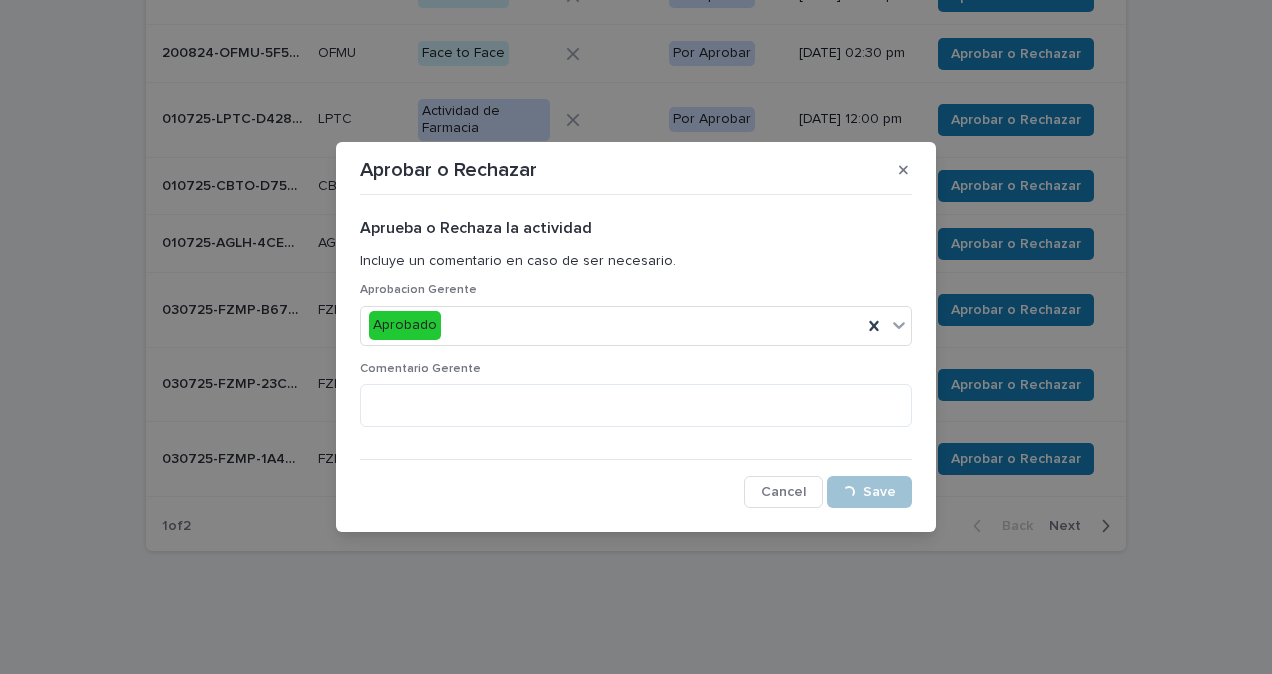 scroll, scrollTop: 409, scrollLeft: 0, axis: vertical 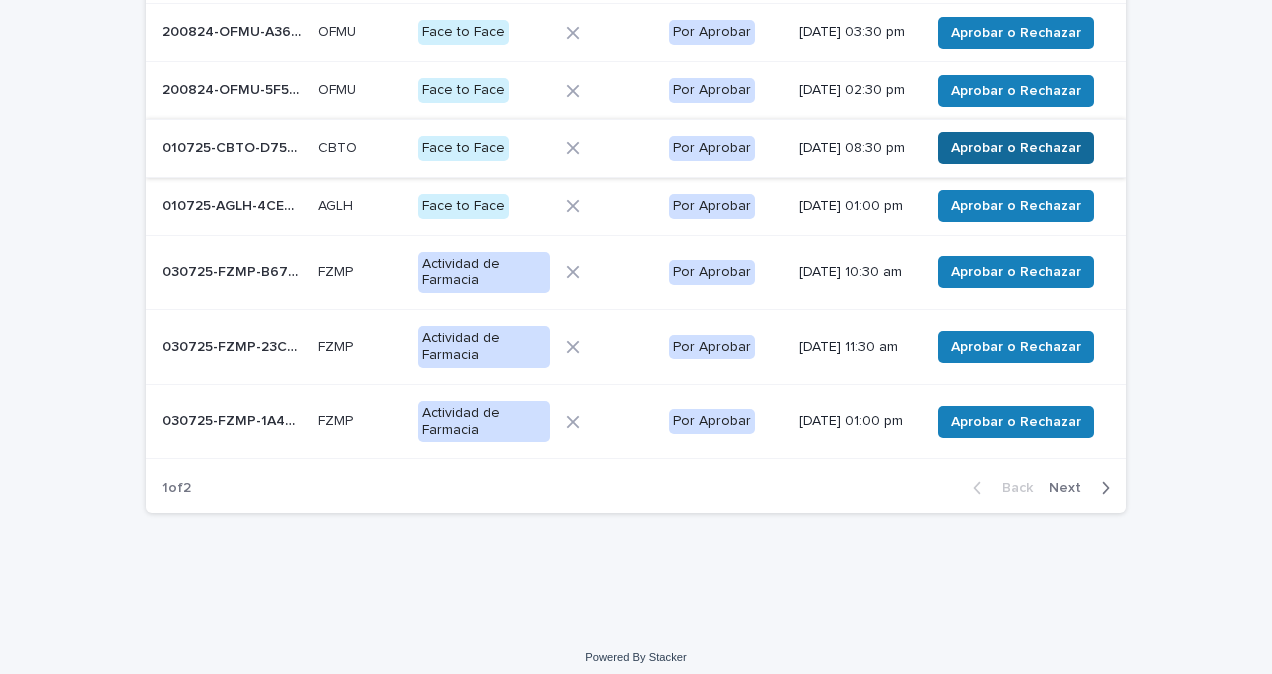 click on "Aprobar o Rechazar" at bounding box center (1016, 148) 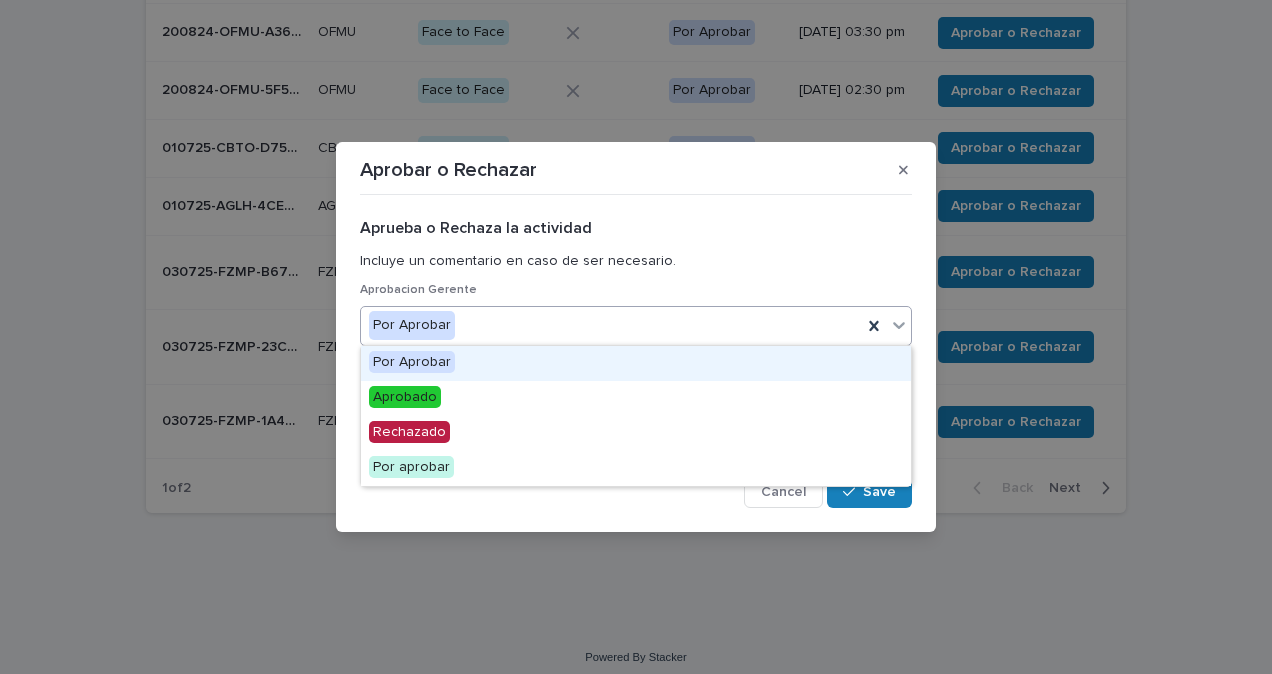 click 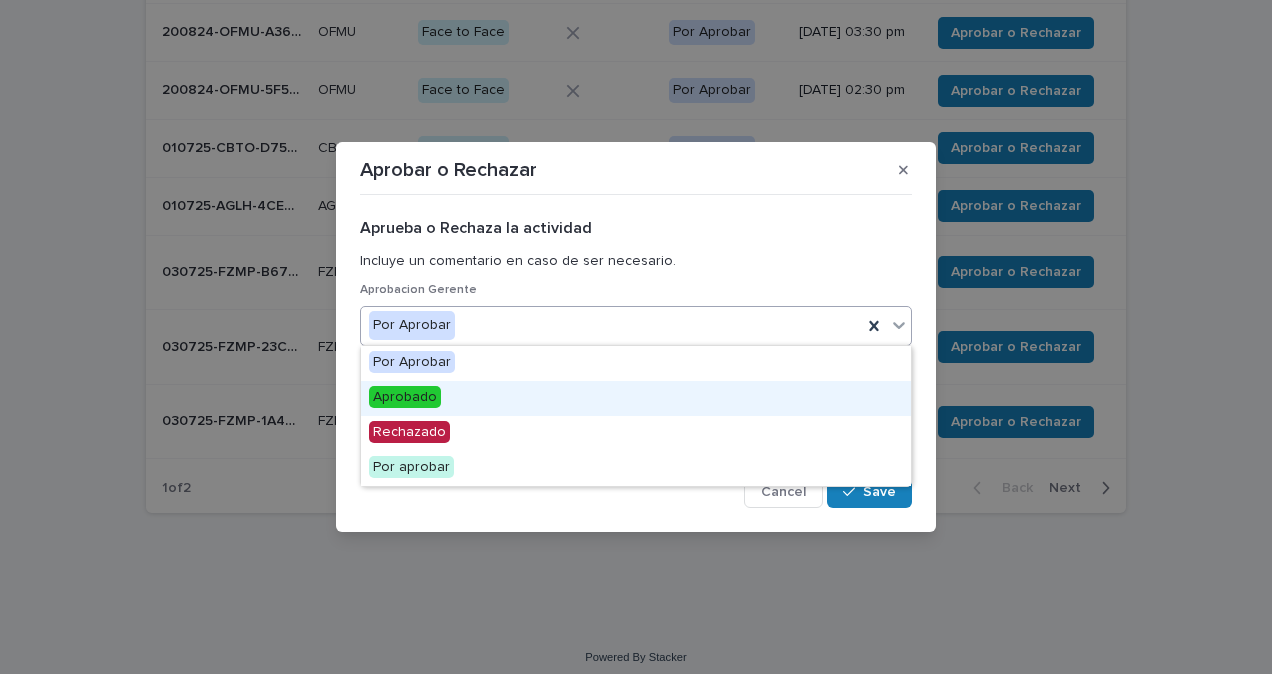 click on "Aprobado" at bounding box center (636, 398) 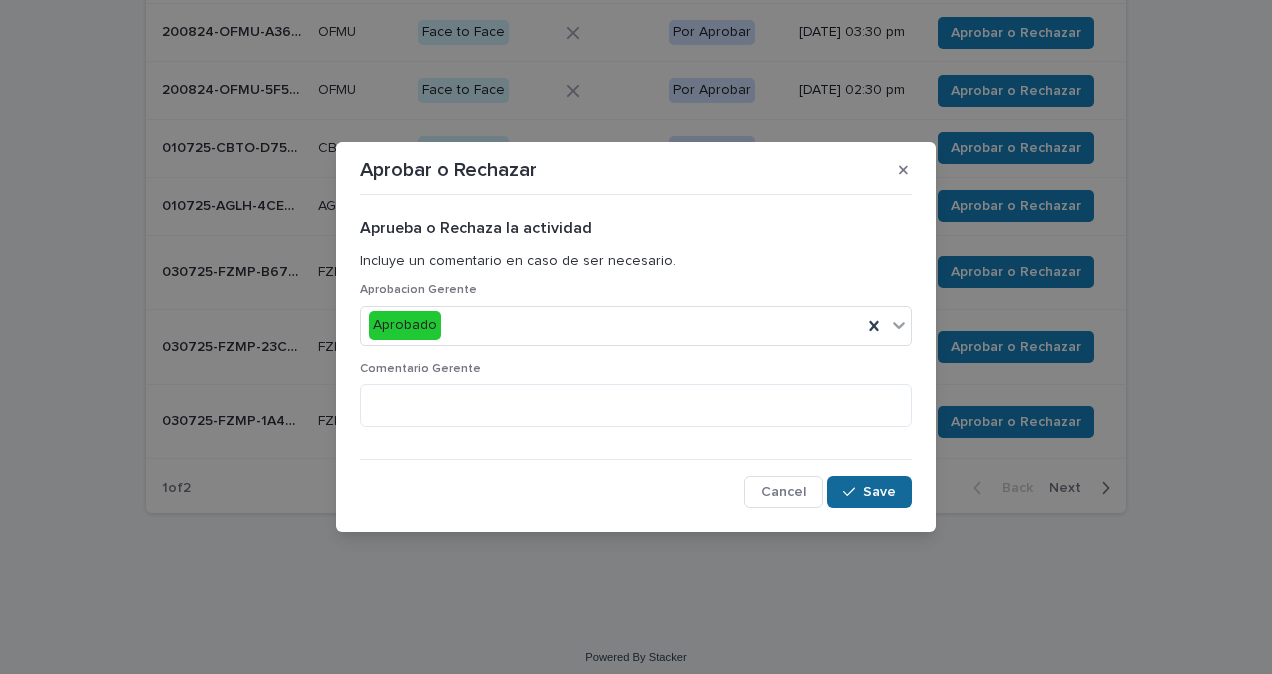 click at bounding box center [853, 492] 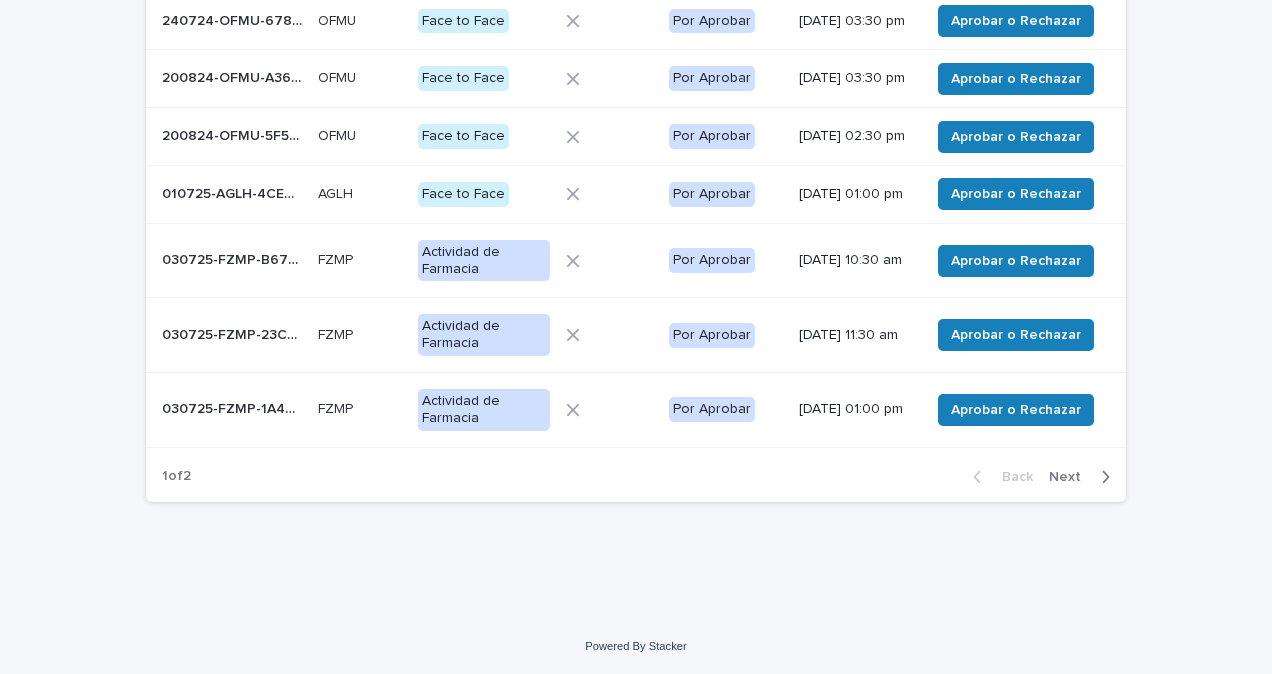 scroll, scrollTop: 450, scrollLeft: 0, axis: vertical 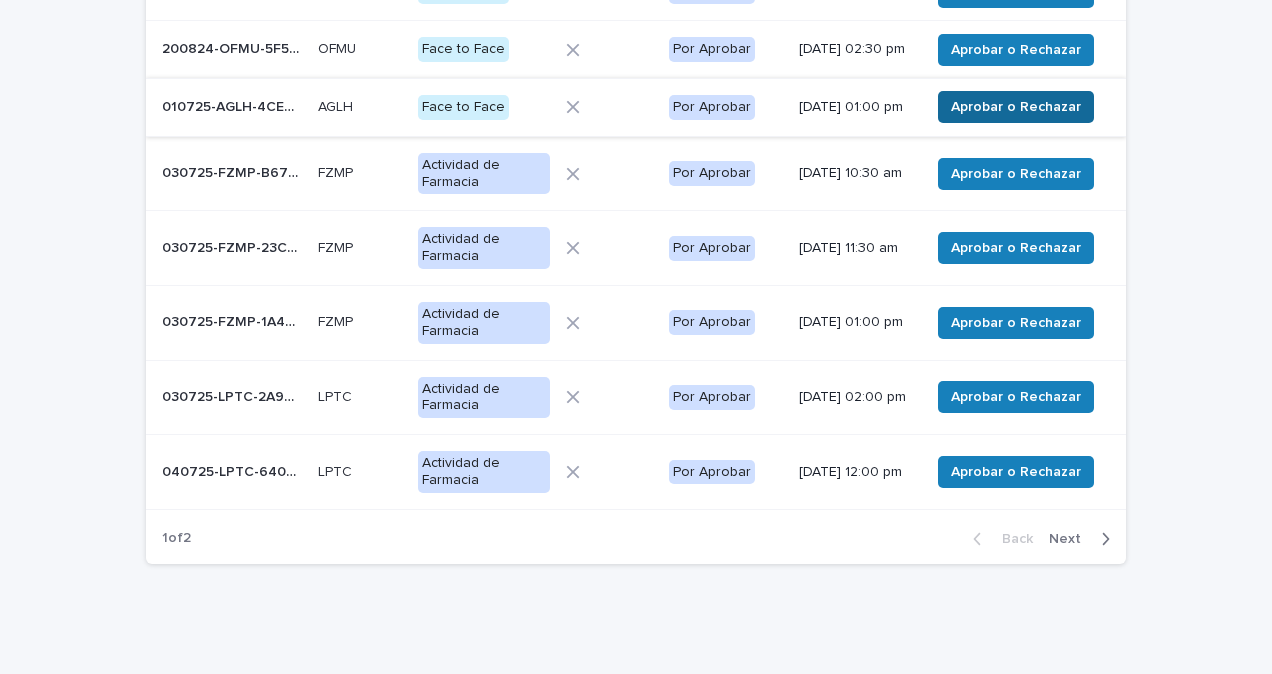 click on "Aprobar o Rechazar" at bounding box center (1016, 107) 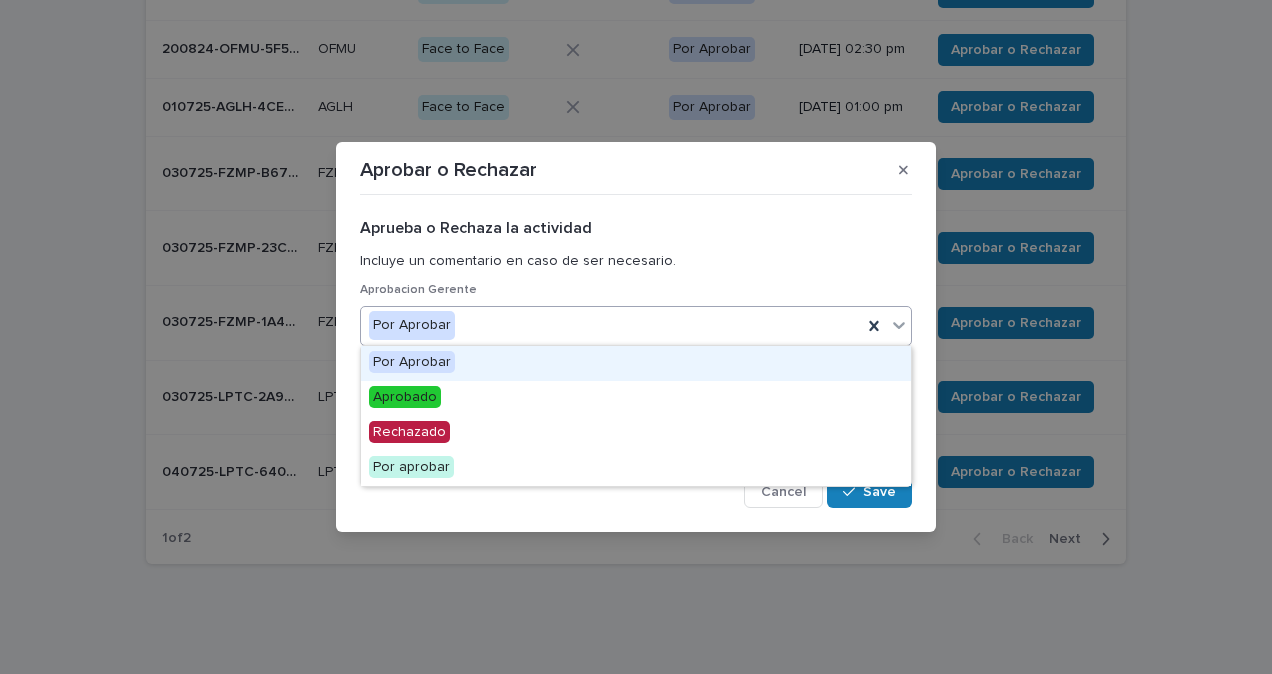 click 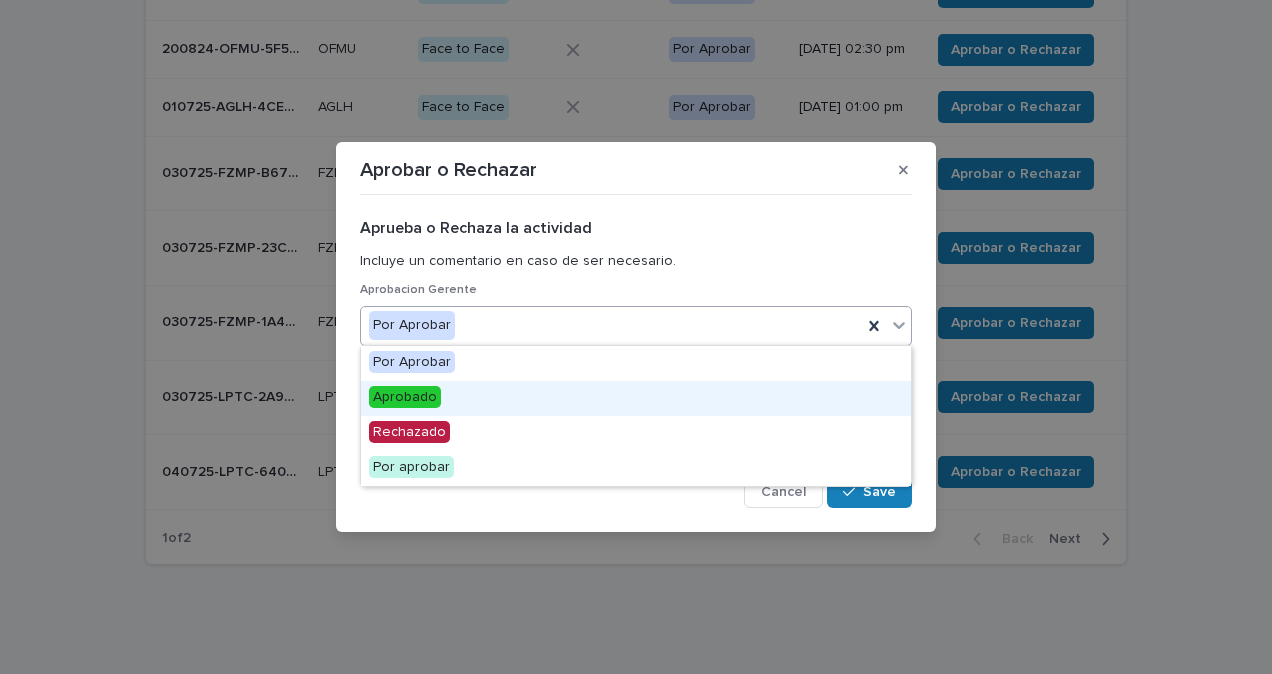 click on "Aprobado" at bounding box center (636, 398) 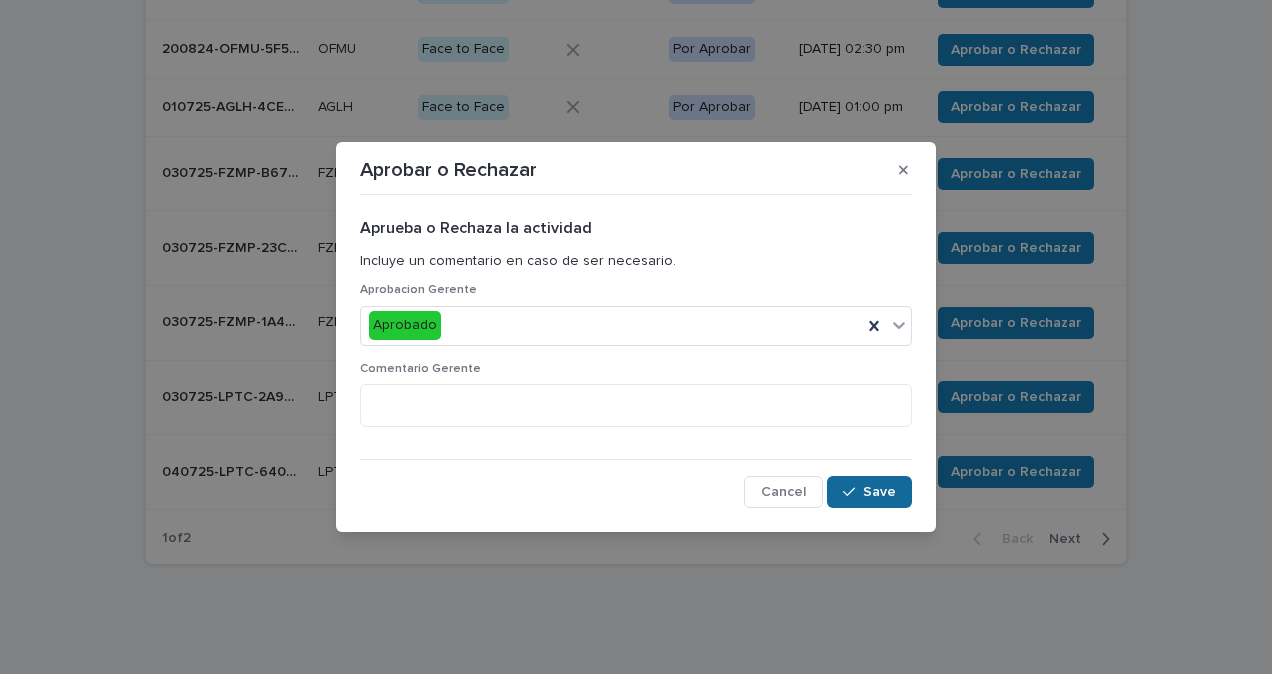 click at bounding box center (853, 492) 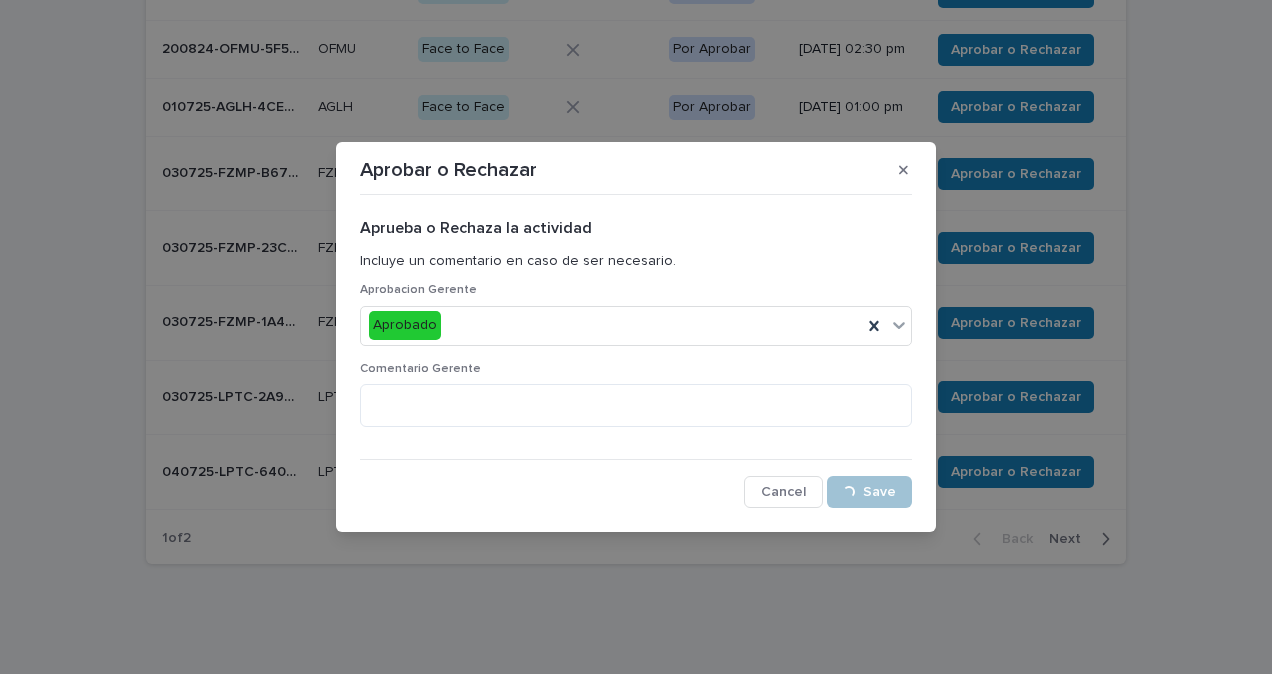 scroll, scrollTop: 417, scrollLeft: 0, axis: vertical 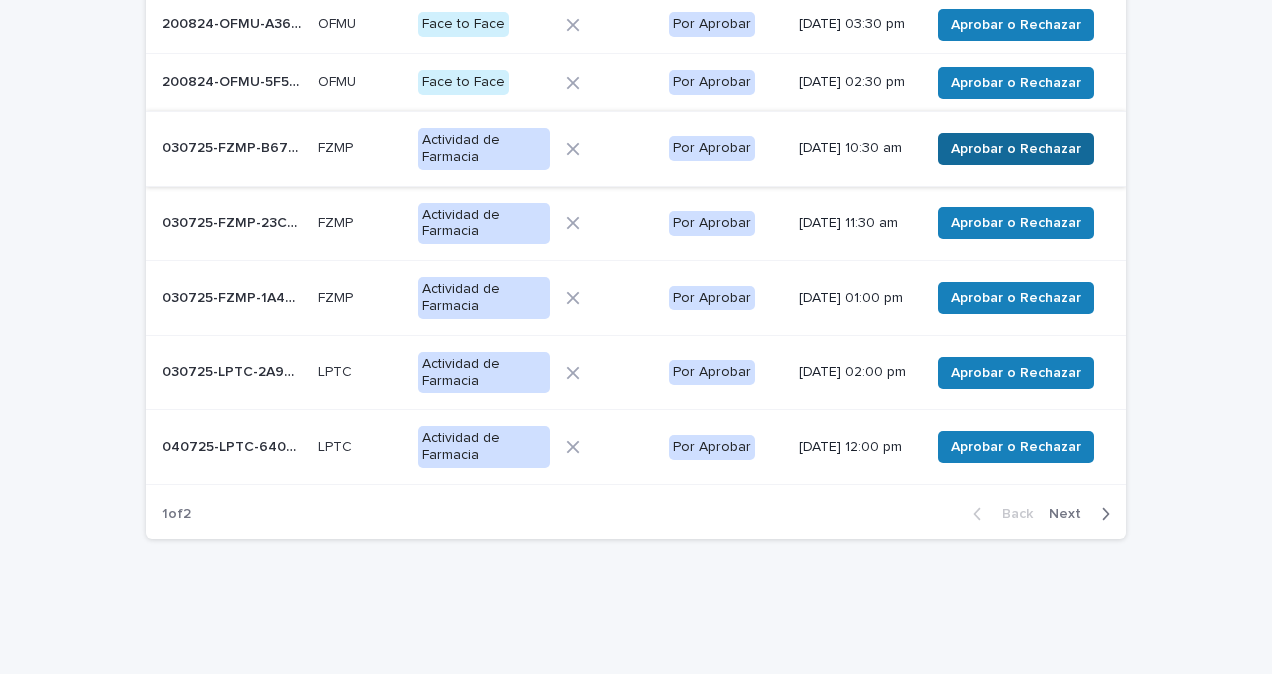 click on "Aprobar o Rechazar" at bounding box center (1016, 149) 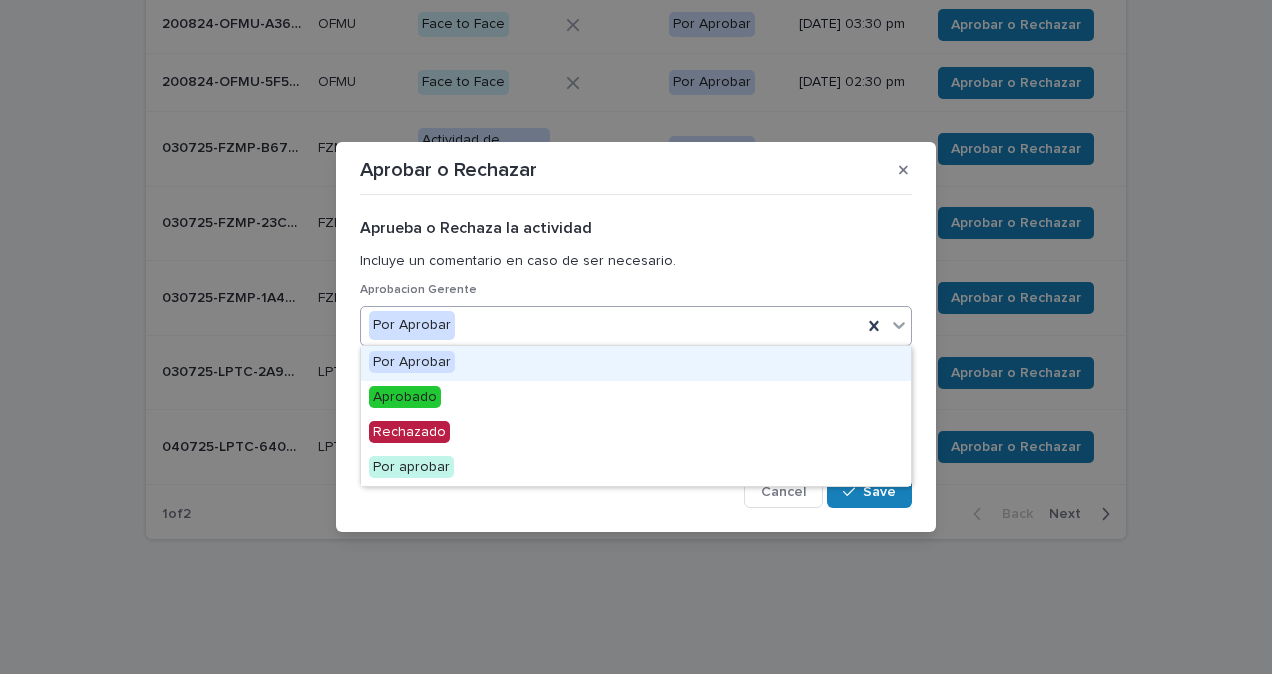 click 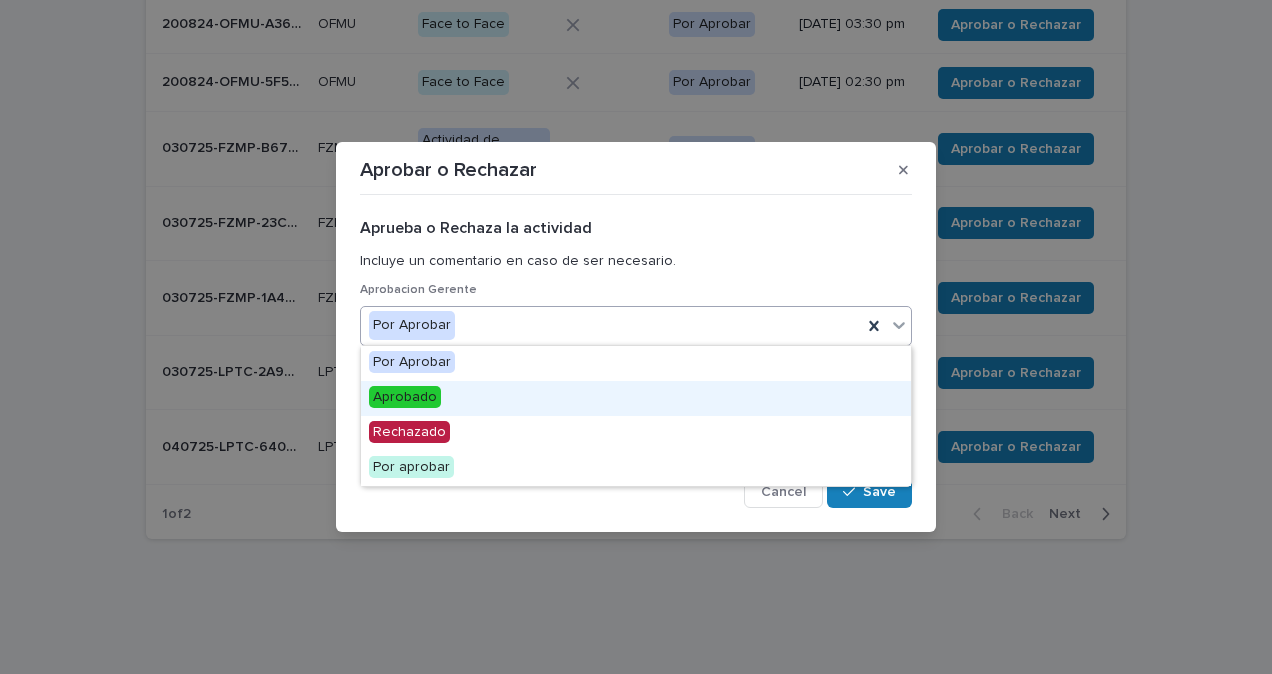 click on "Aprobado" at bounding box center [636, 398] 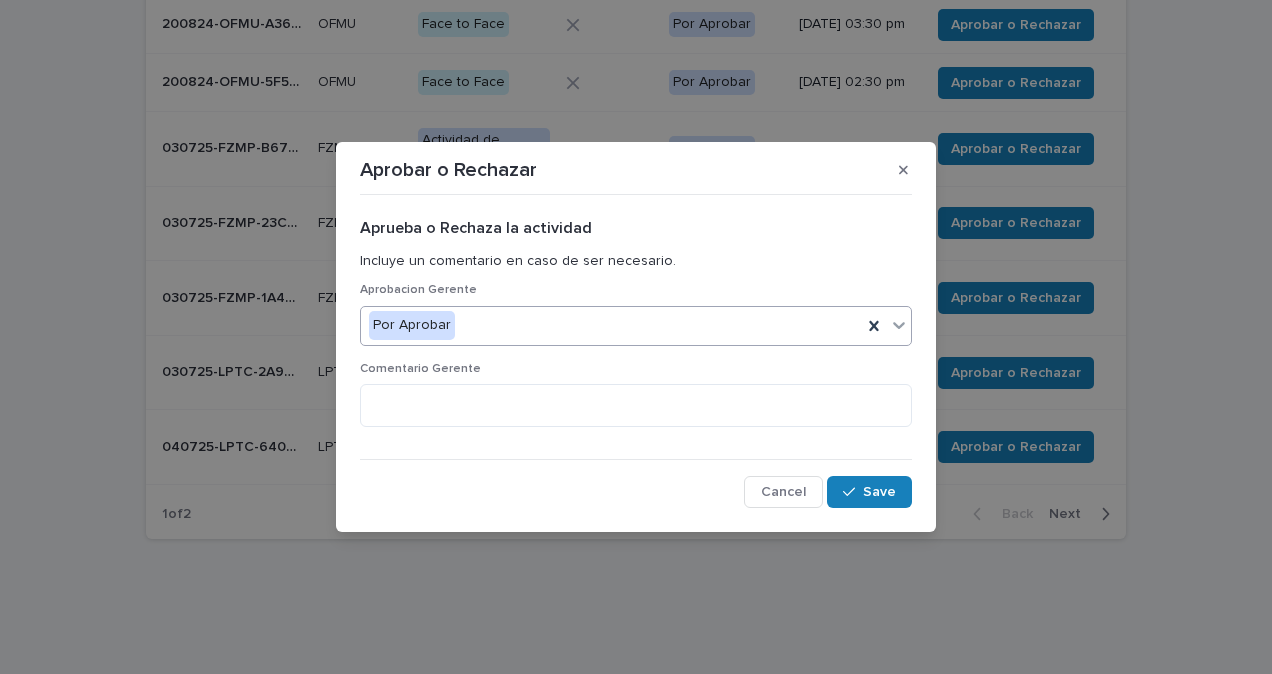 scroll, scrollTop: 450, scrollLeft: 0, axis: vertical 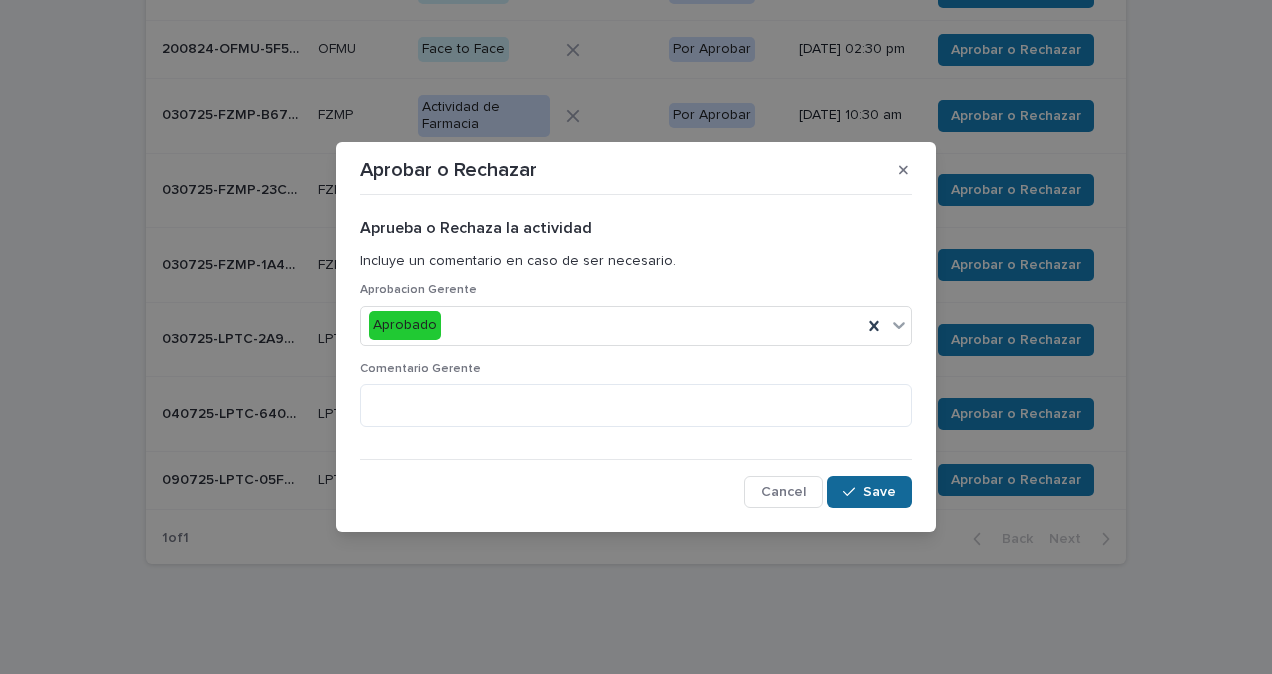 click on "Save" at bounding box center [879, 492] 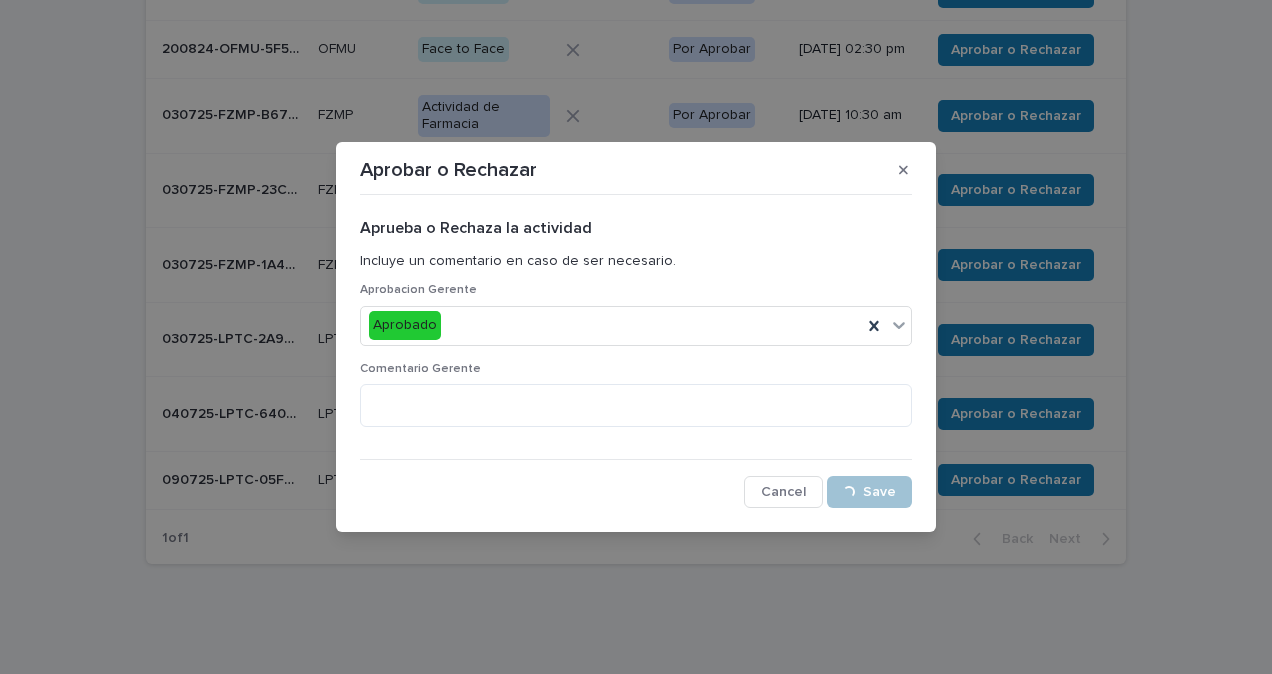 scroll, scrollTop: 413, scrollLeft: 0, axis: vertical 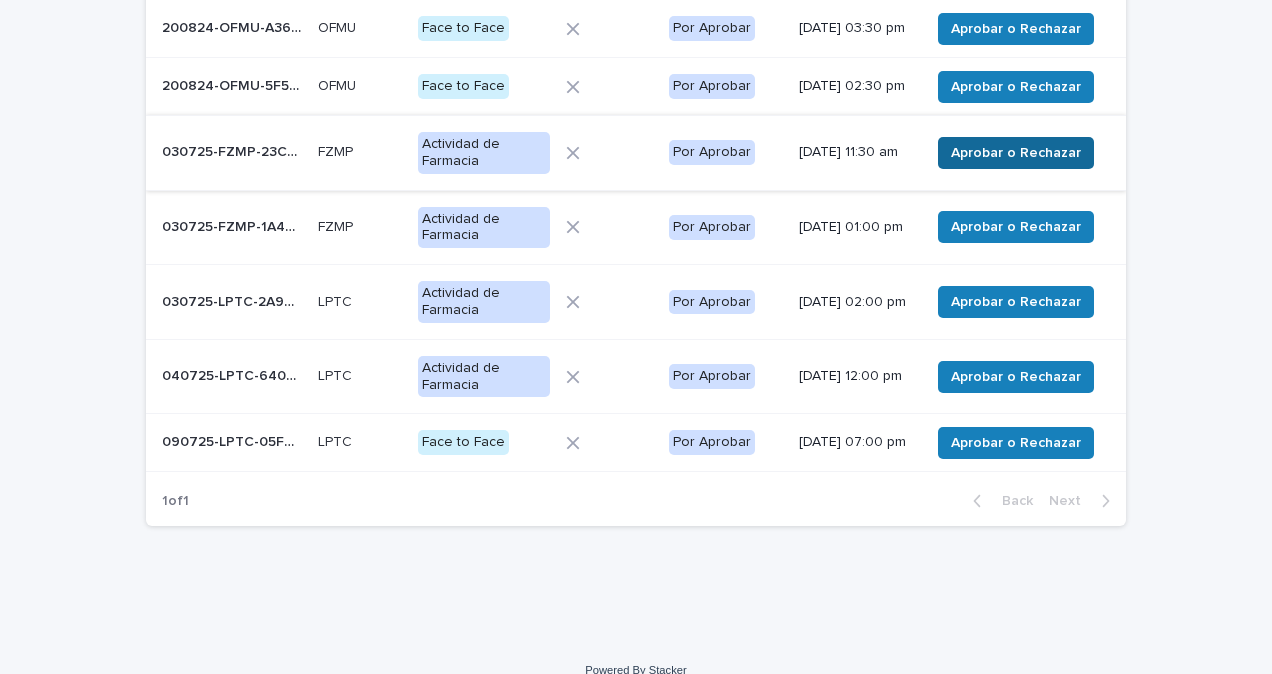 click on "Aprobar o Rechazar" at bounding box center (1016, 153) 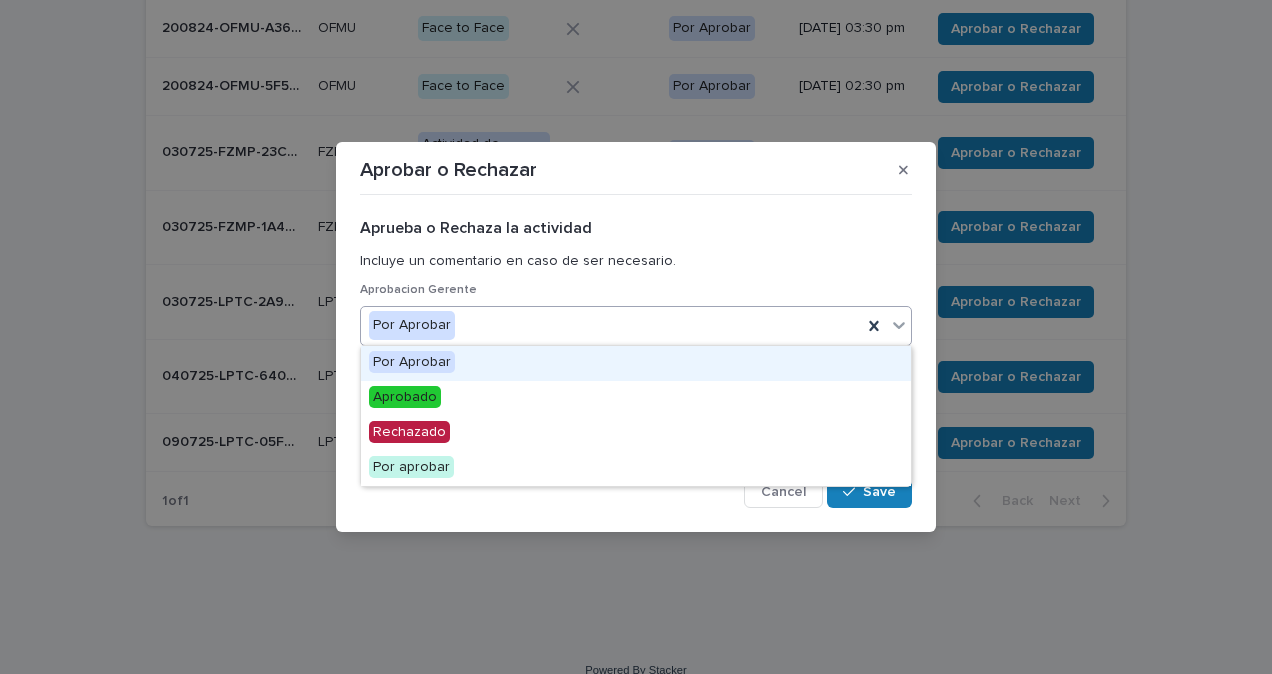 click 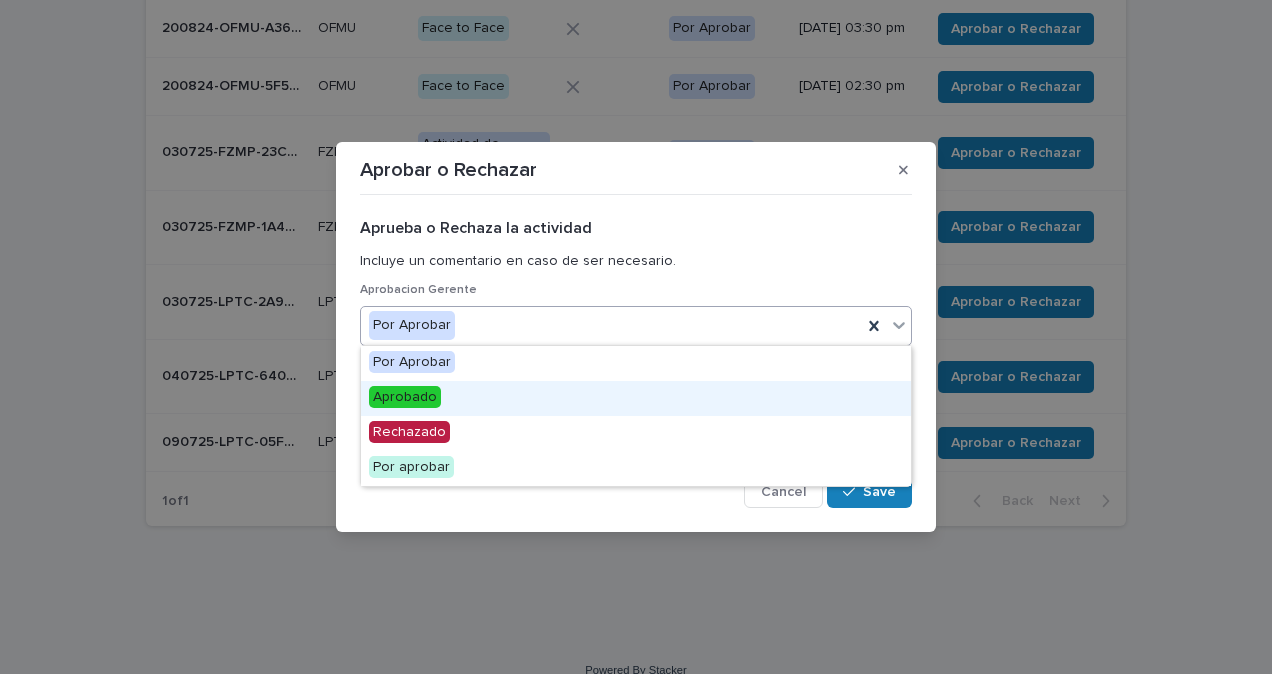 click on "Aprobado" at bounding box center (636, 398) 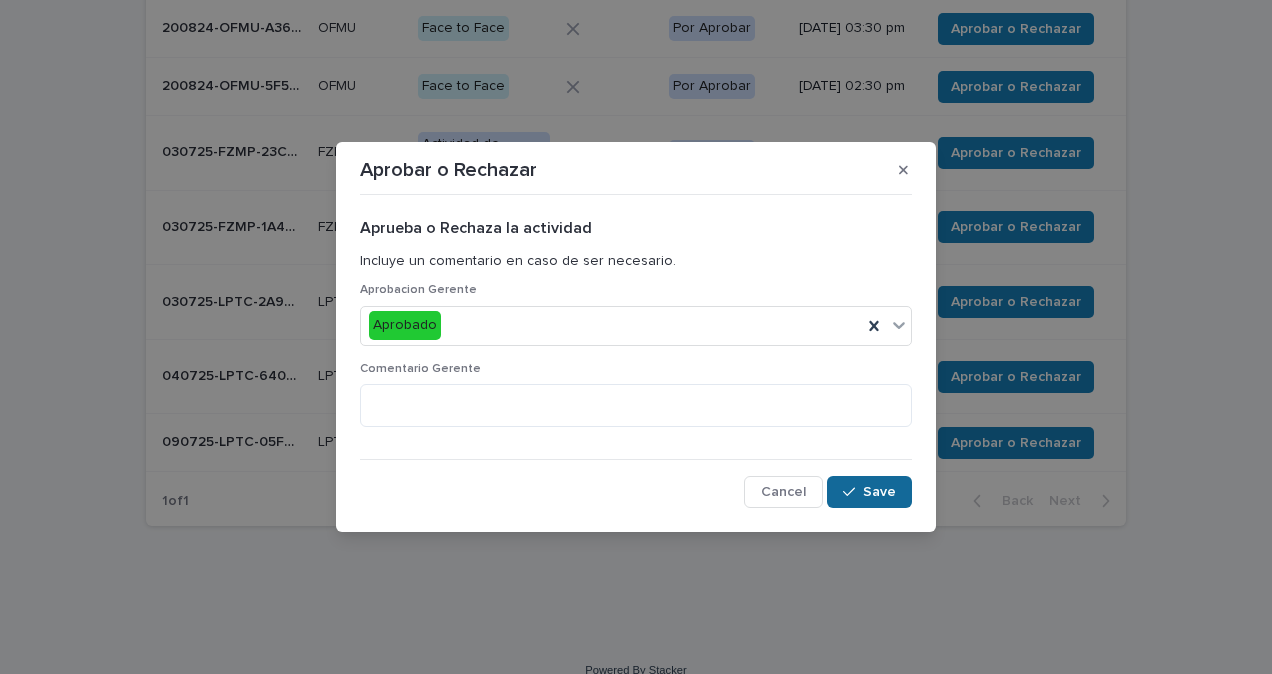 click at bounding box center [853, 492] 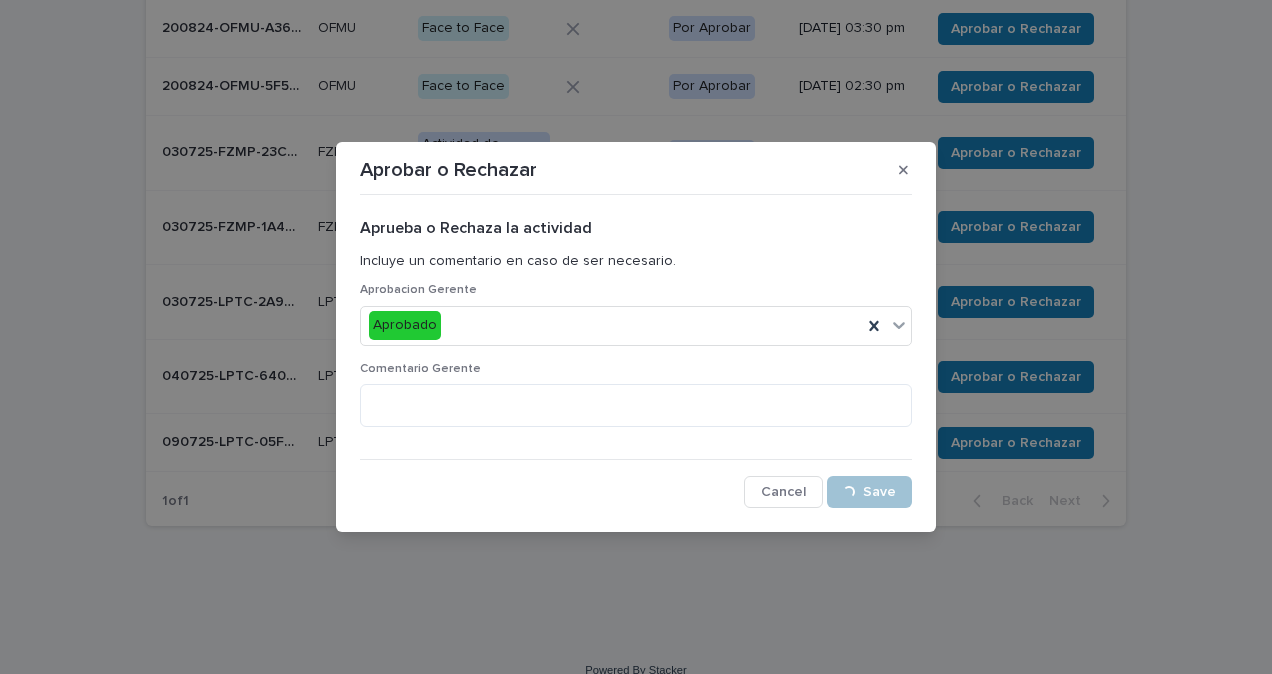 scroll, scrollTop: 376, scrollLeft: 0, axis: vertical 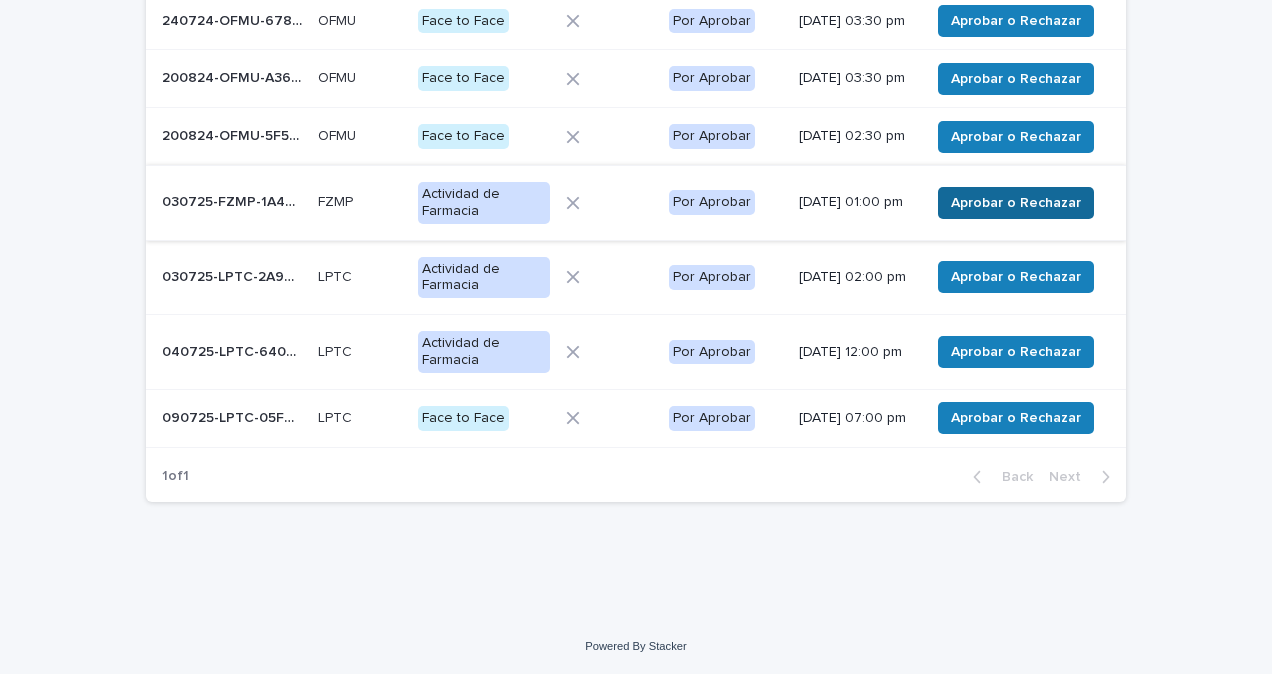 click on "Aprobar o Rechazar" at bounding box center (1016, 203) 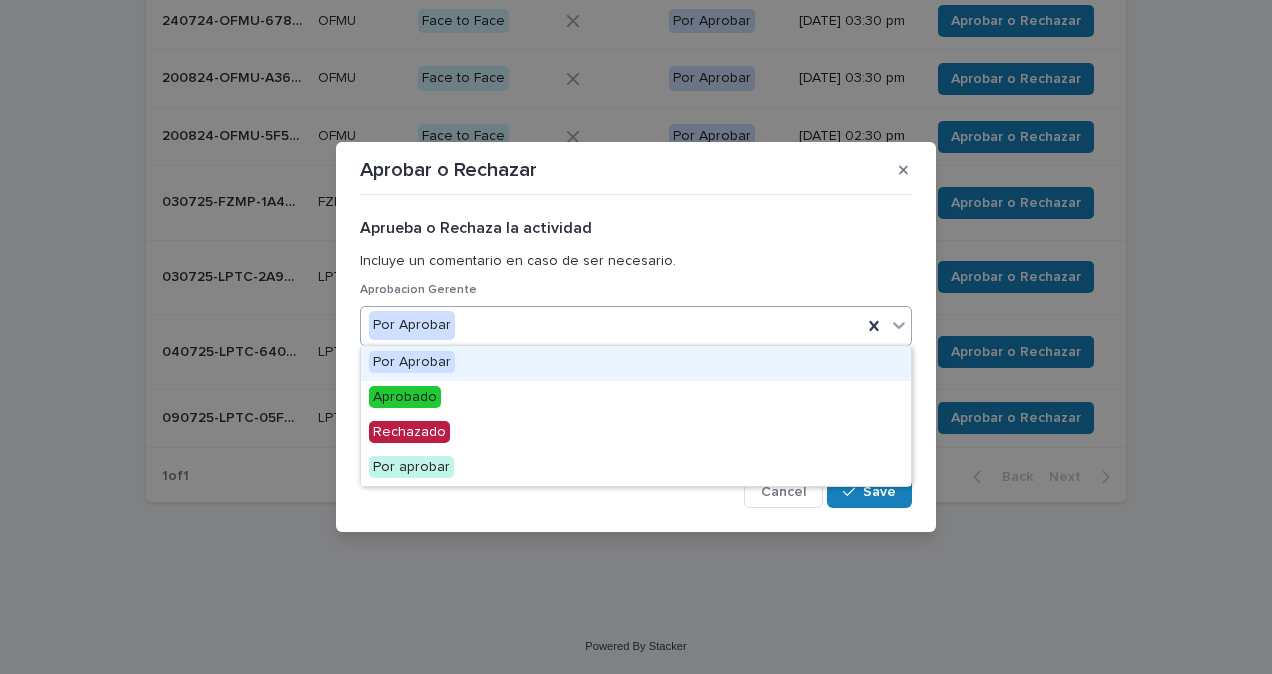 click 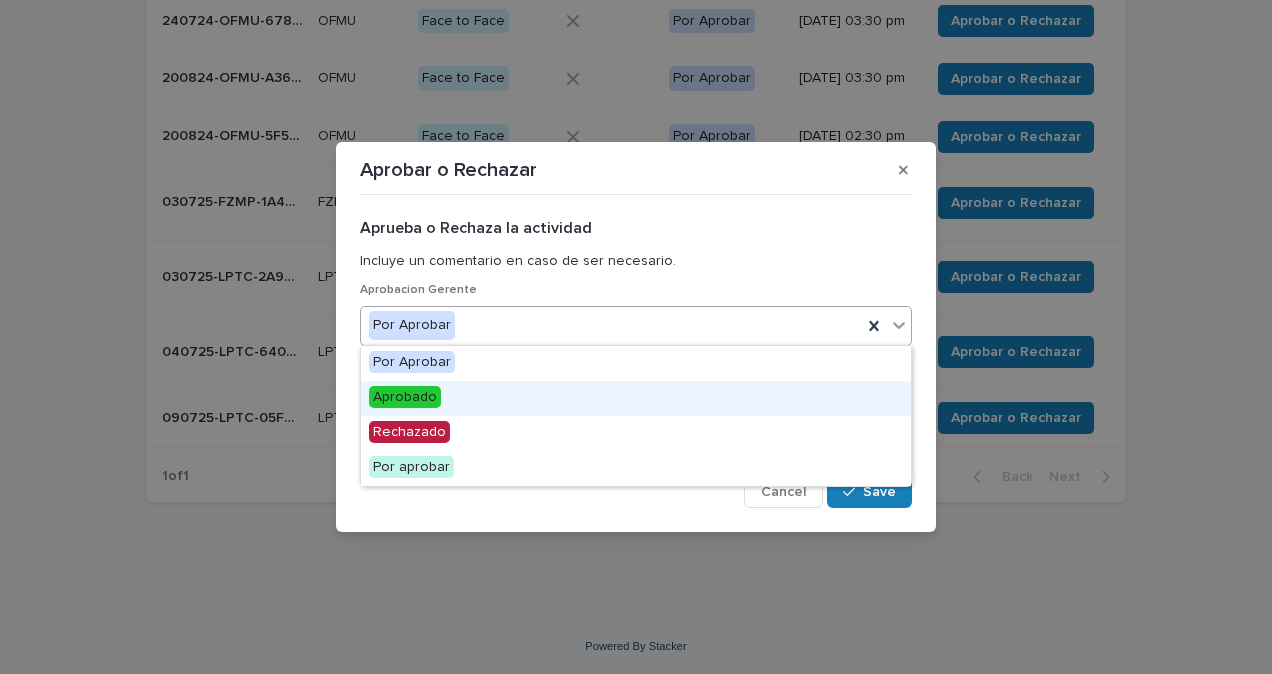 click on "Aprobado" at bounding box center (636, 398) 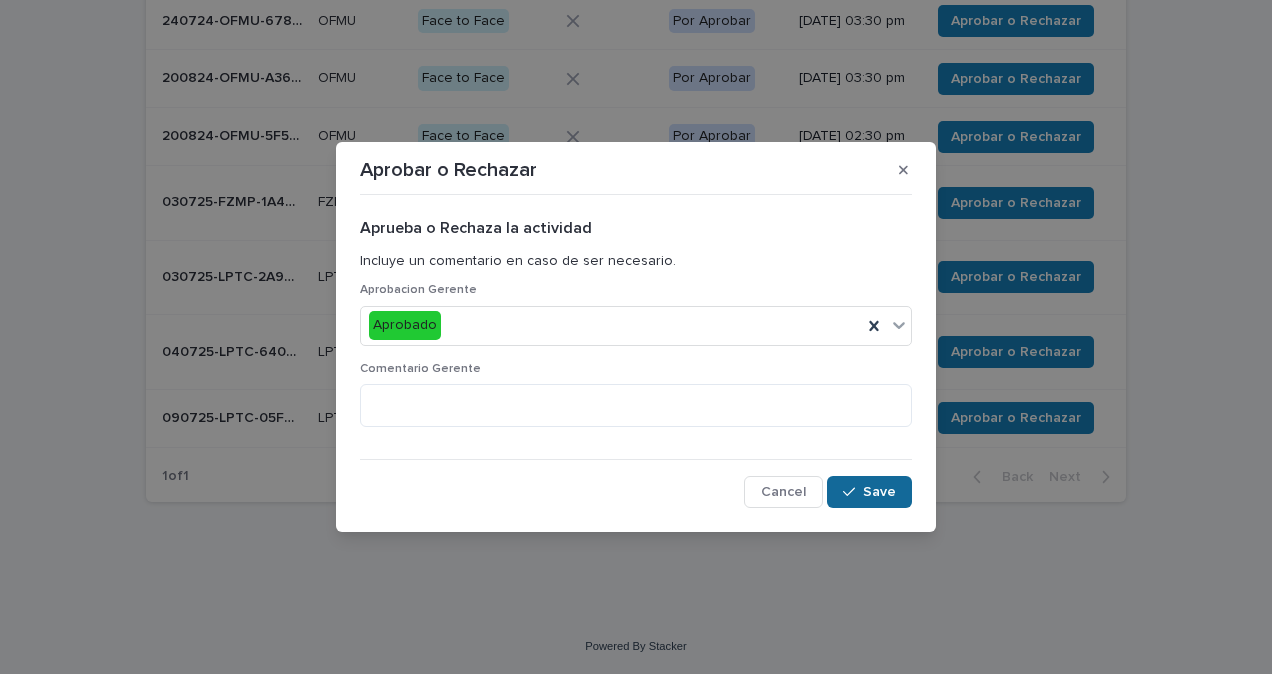 click on "Save" at bounding box center (879, 492) 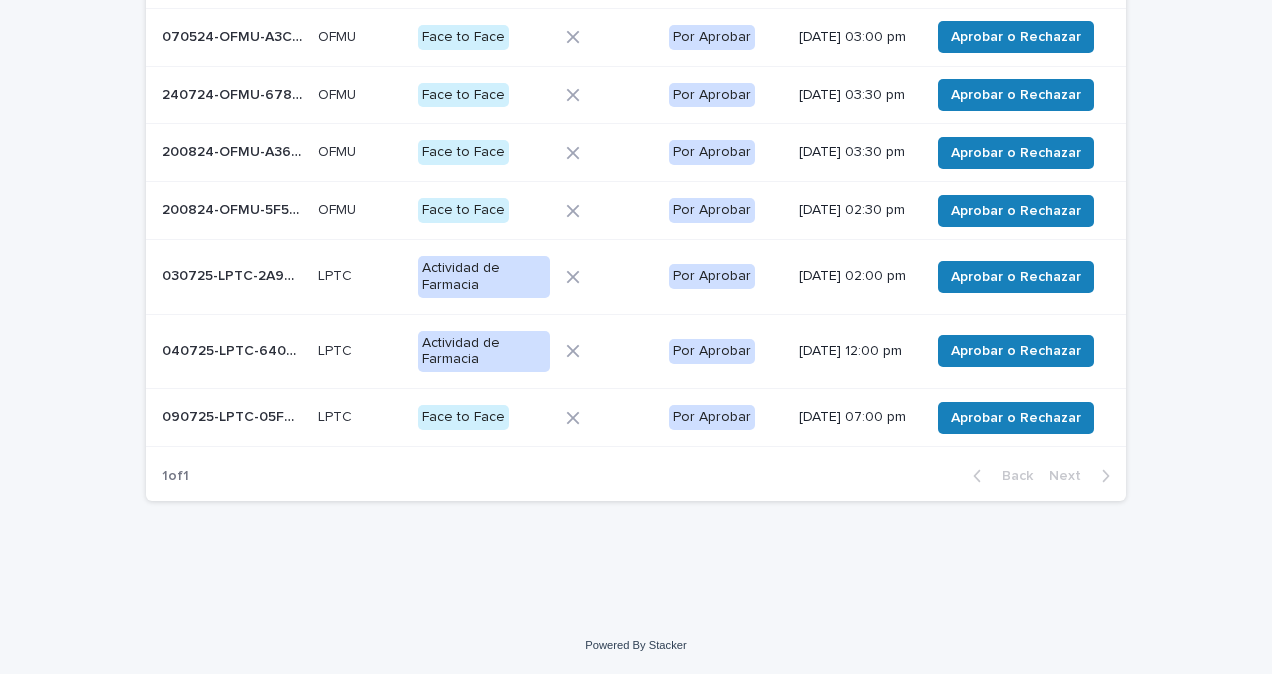 scroll, scrollTop: 331, scrollLeft: 0, axis: vertical 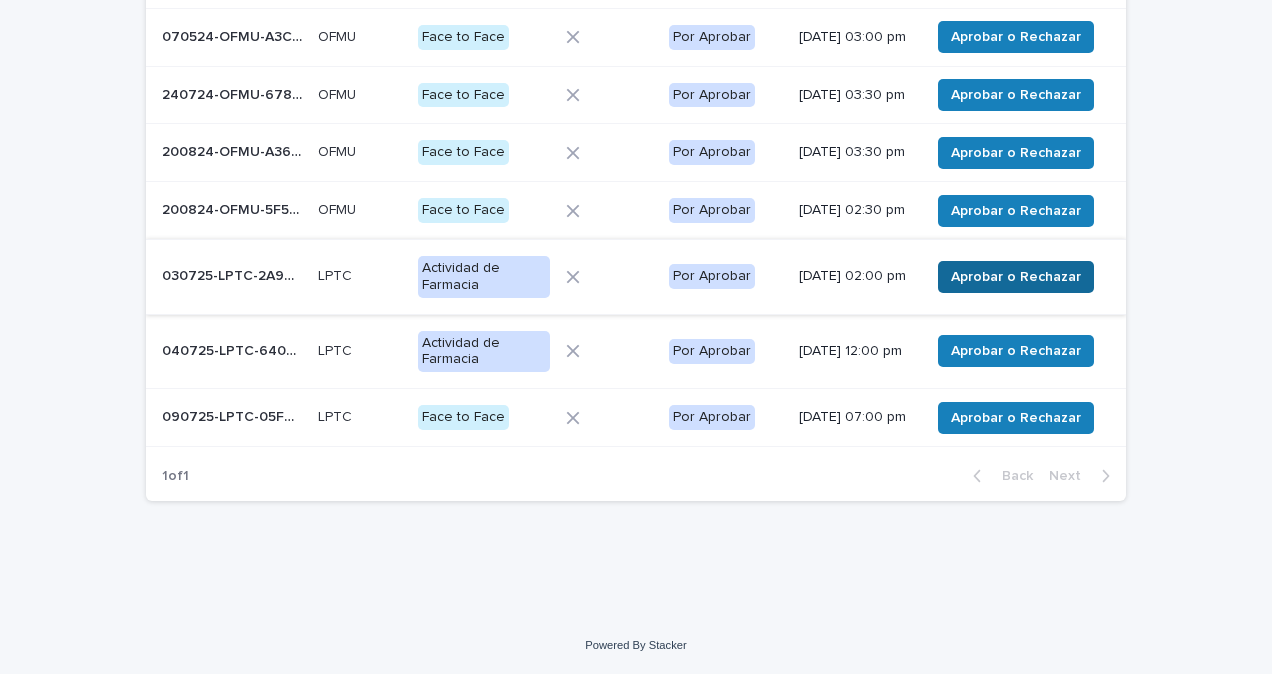 click on "Aprobar o Rechazar" at bounding box center [1016, 277] 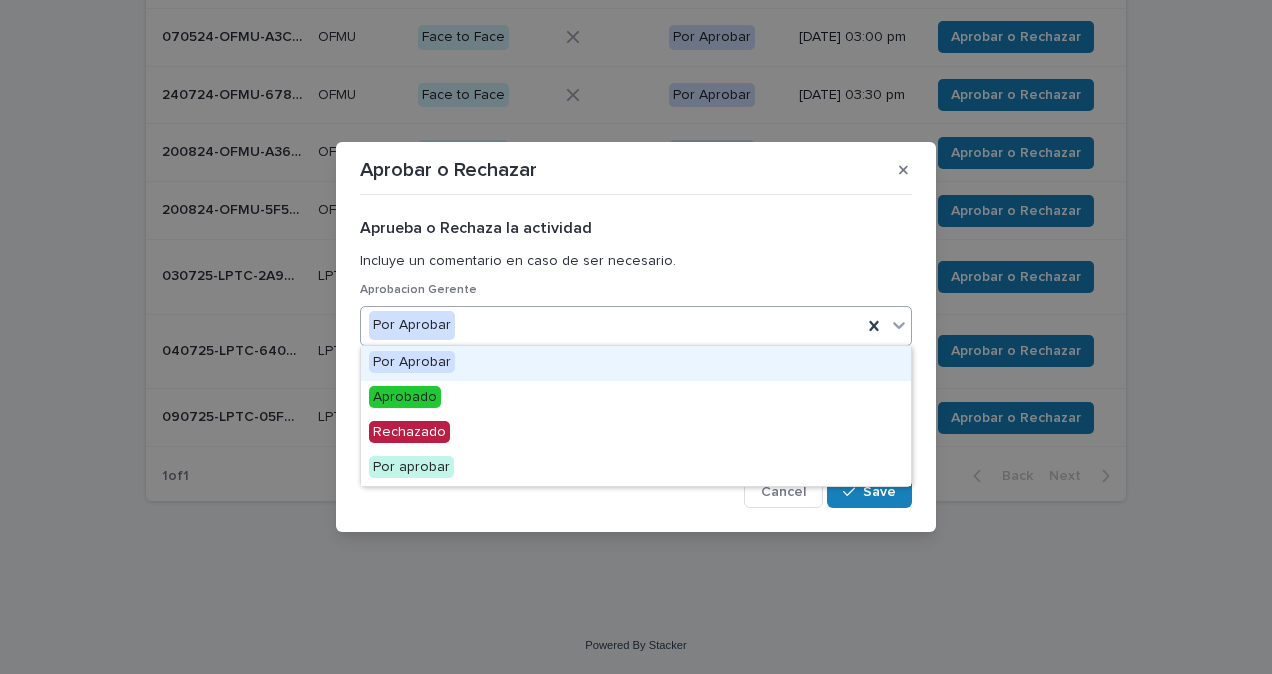 click 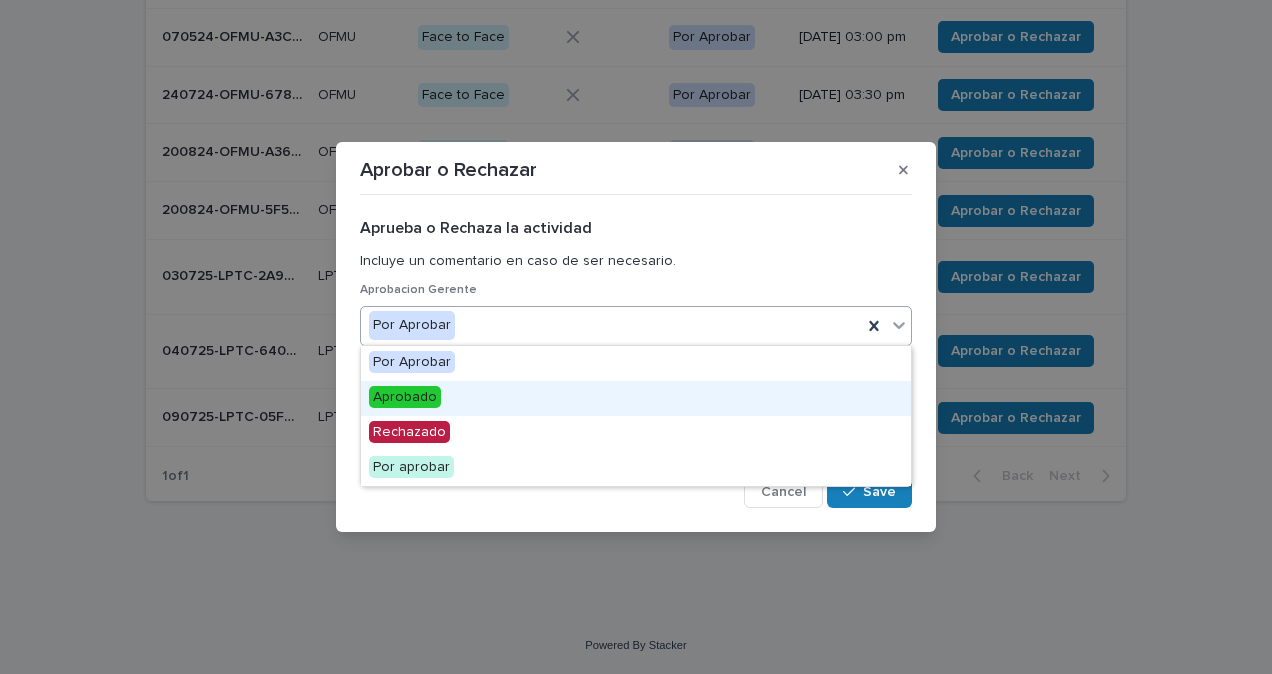 click on "Aprobado" at bounding box center (636, 398) 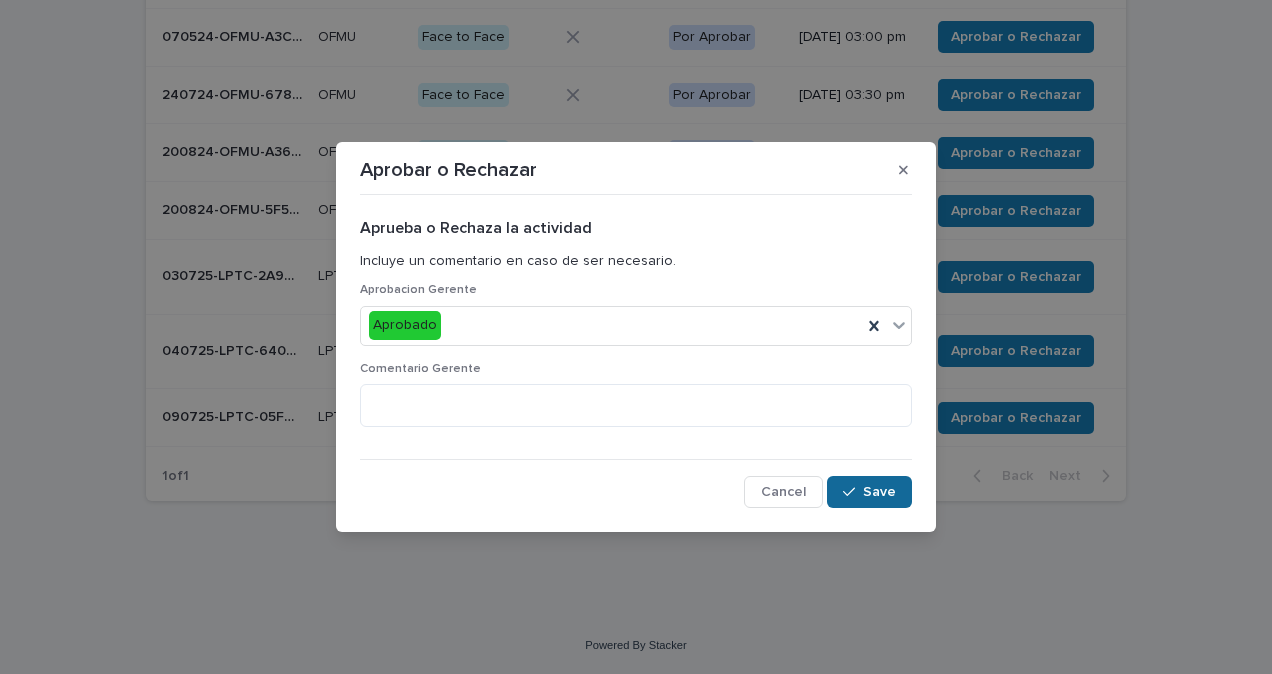 click at bounding box center (853, 492) 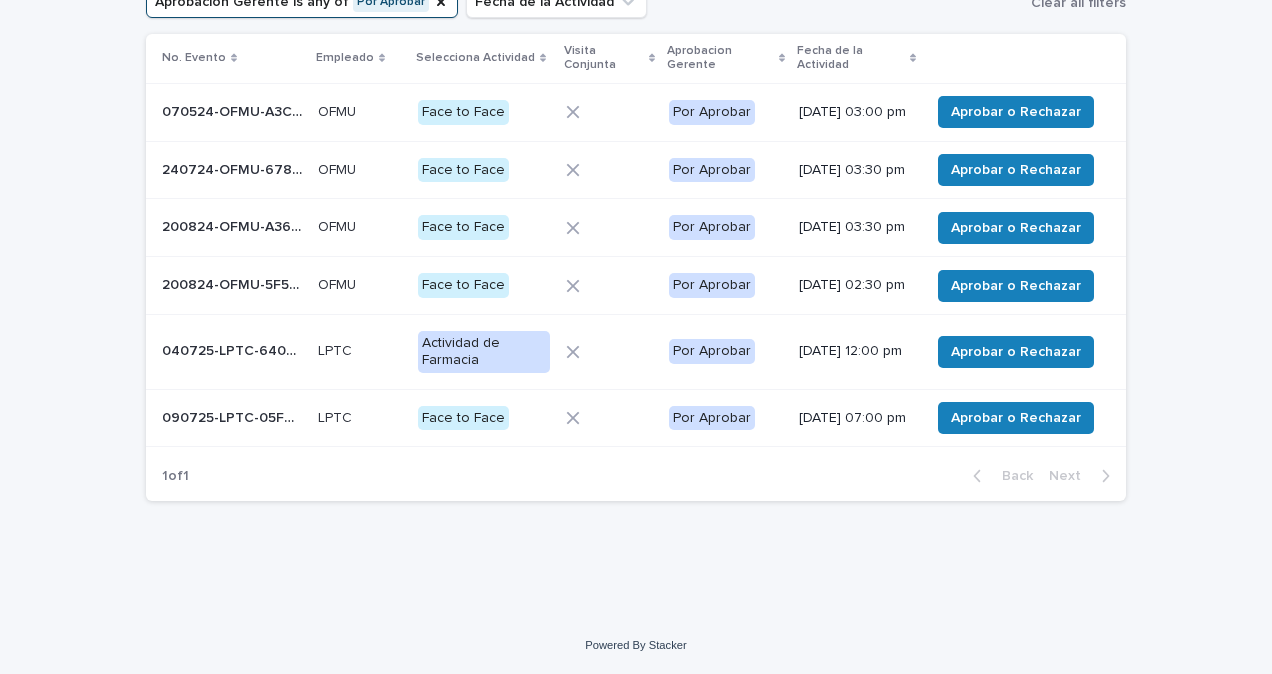 scroll, scrollTop: 257, scrollLeft: 0, axis: vertical 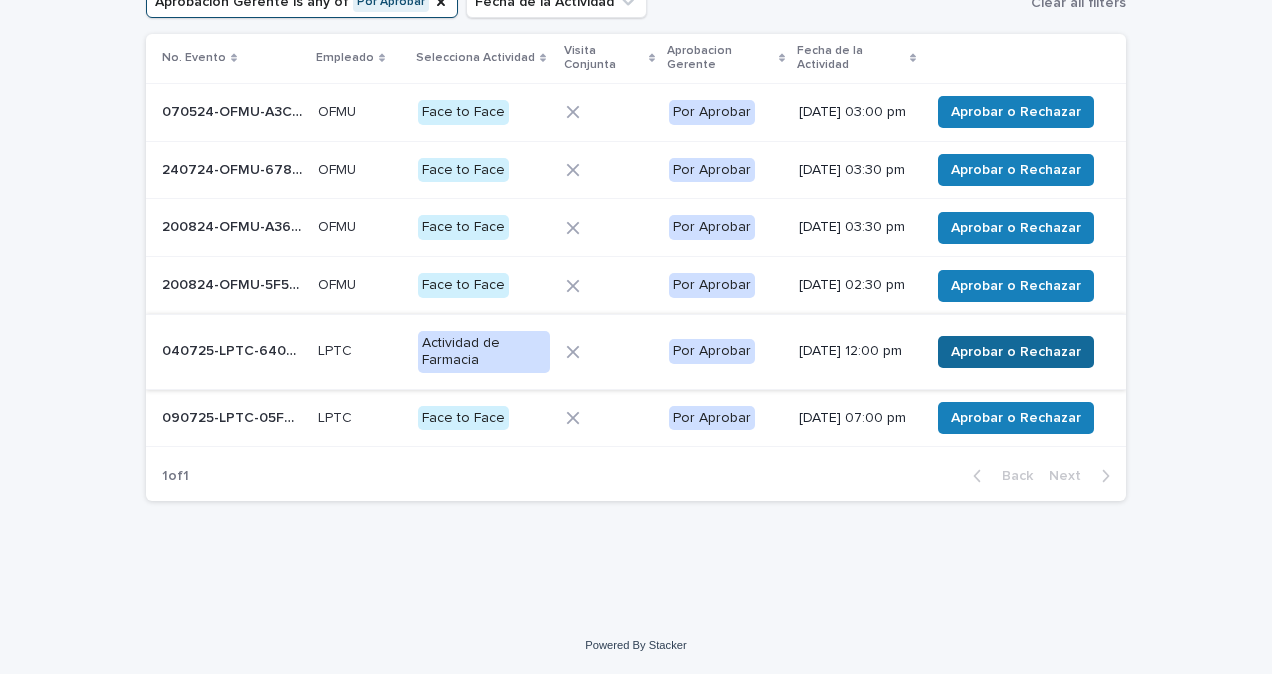 click on "Aprobar o Rechazar" at bounding box center [1016, 352] 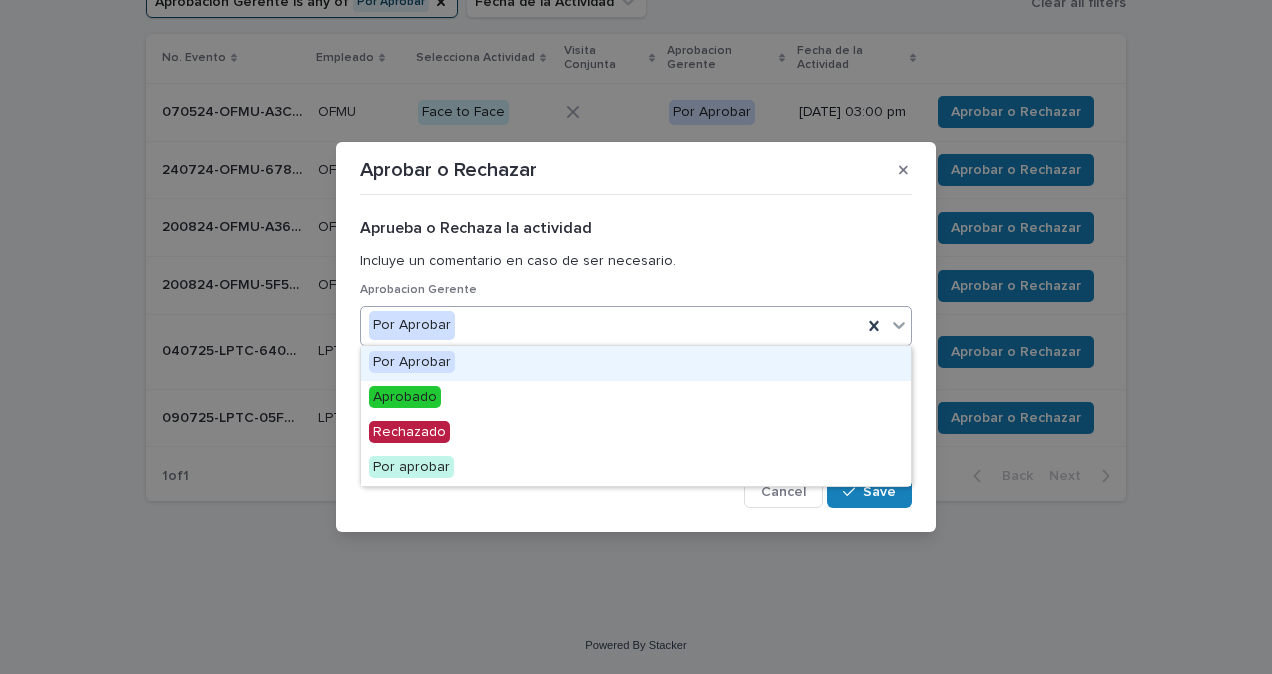 click 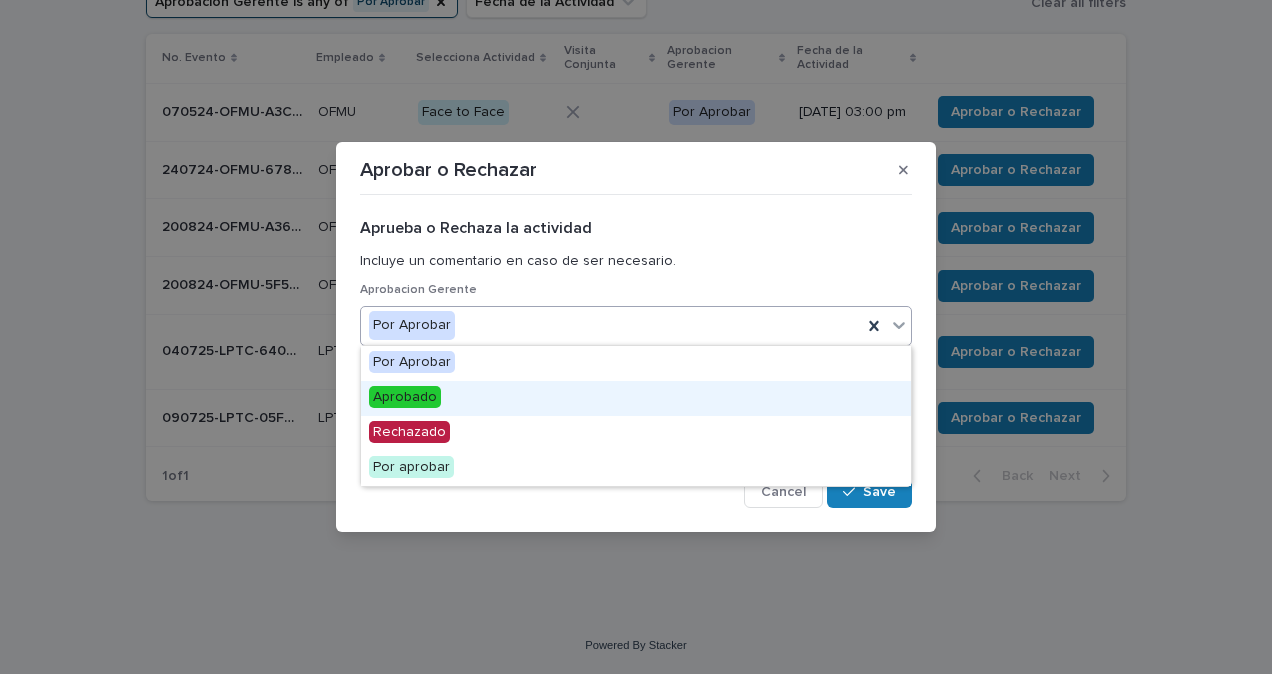 click on "Aprobado" at bounding box center (636, 398) 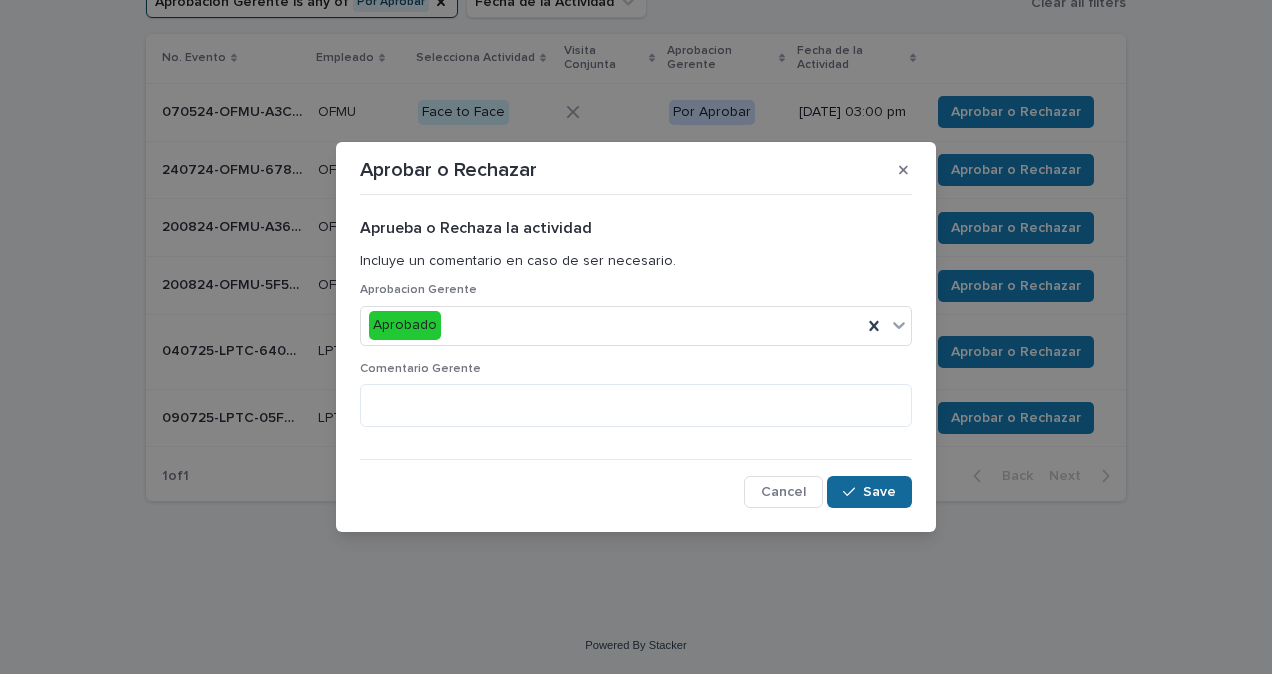 click at bounding box center (853, 492) 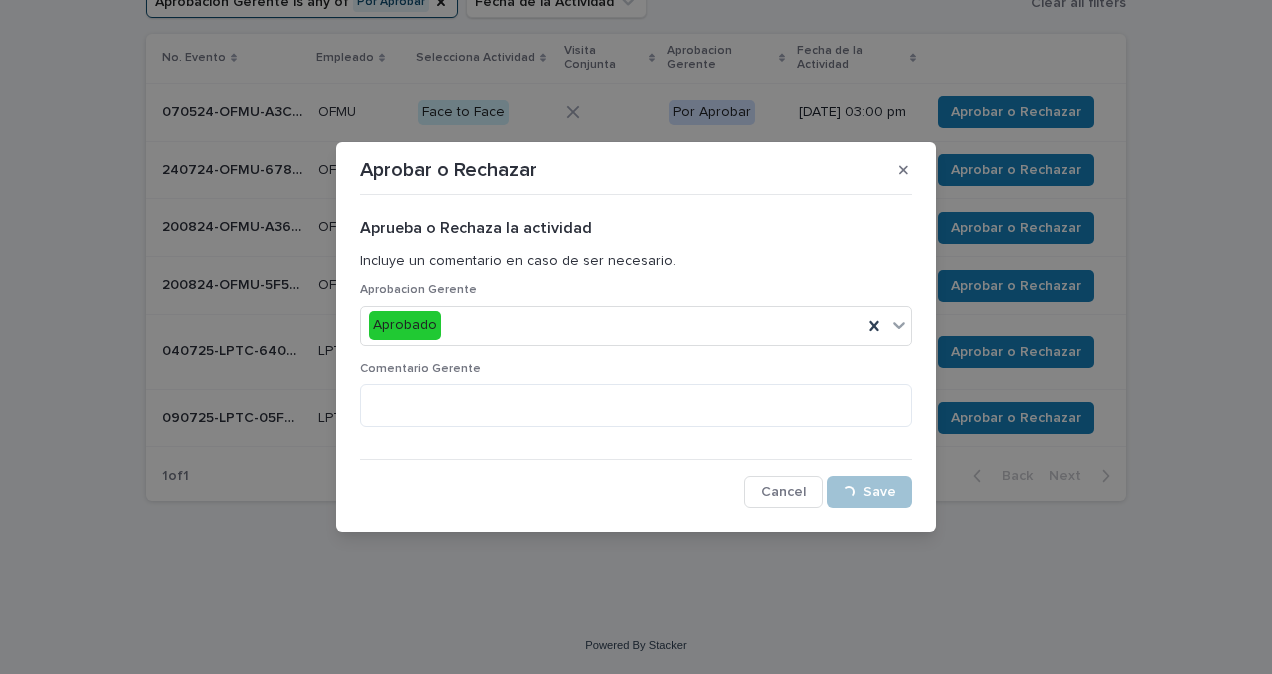 scroll, scrollTop: 182, scrollLeft: 0, axis: vertical 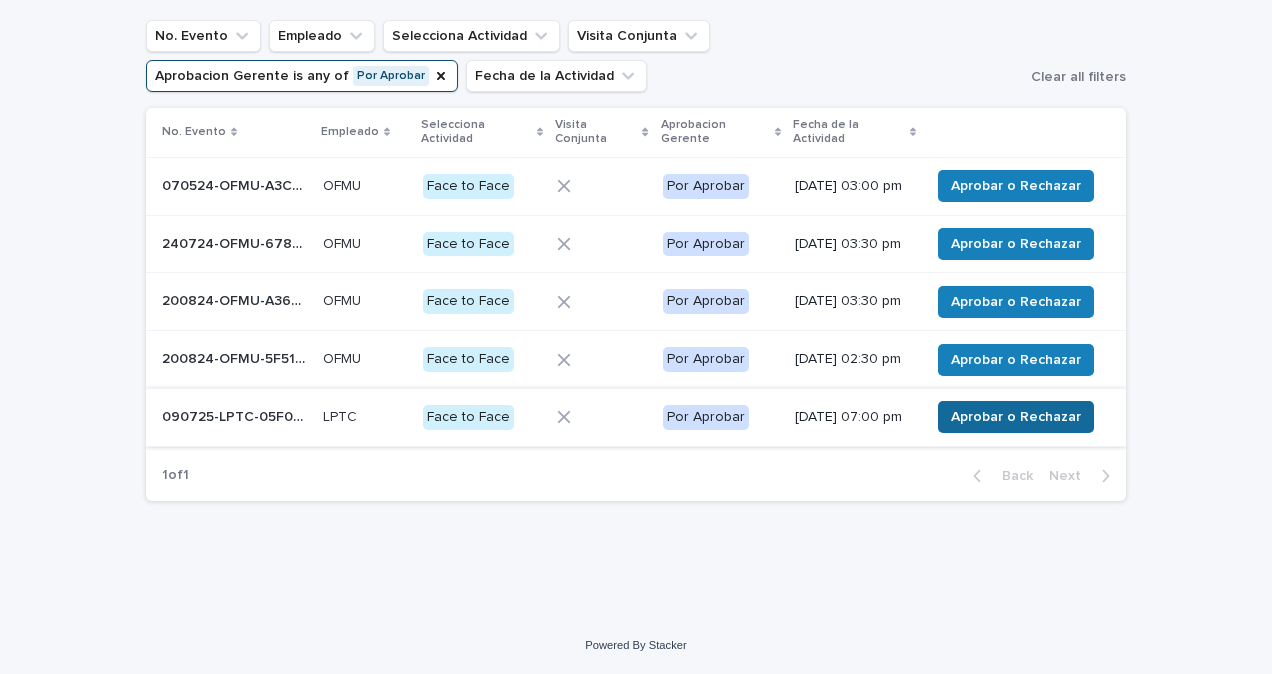 click on "Aprobar o Rechazar" at bounding box center [1016, 417] 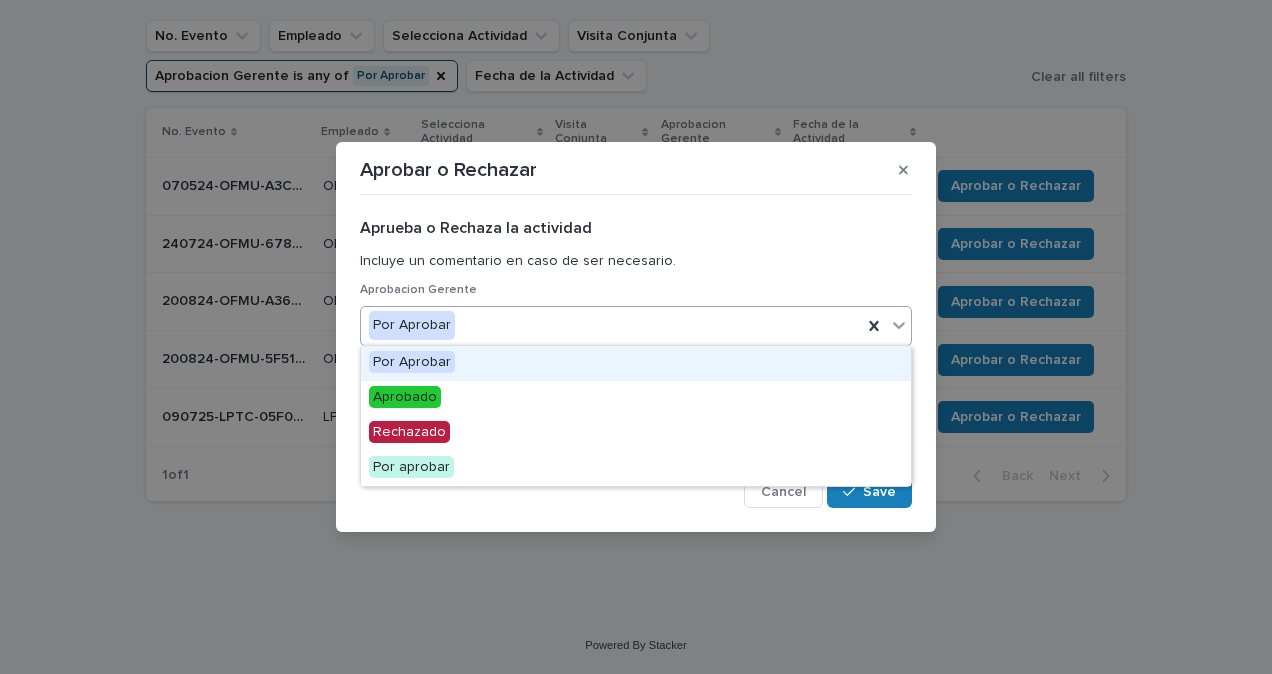 click at bounding box center (899, 325) 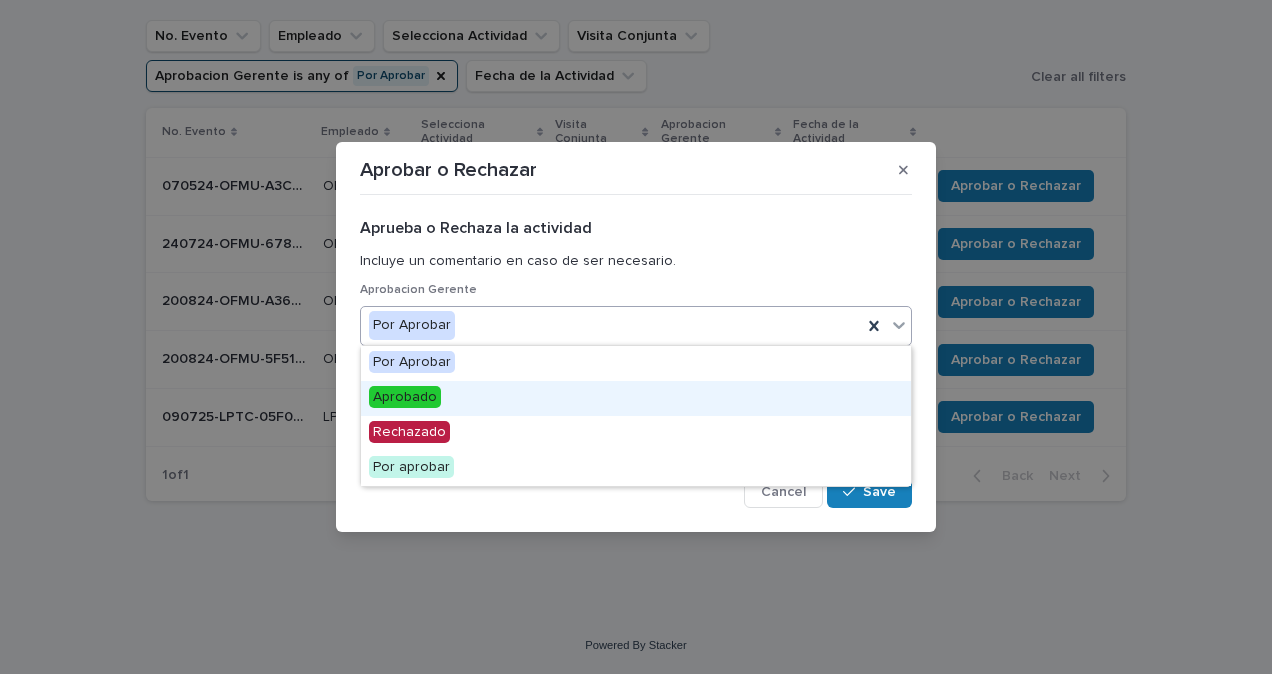 click on "Aprobado" at bounding box center (636, 398) 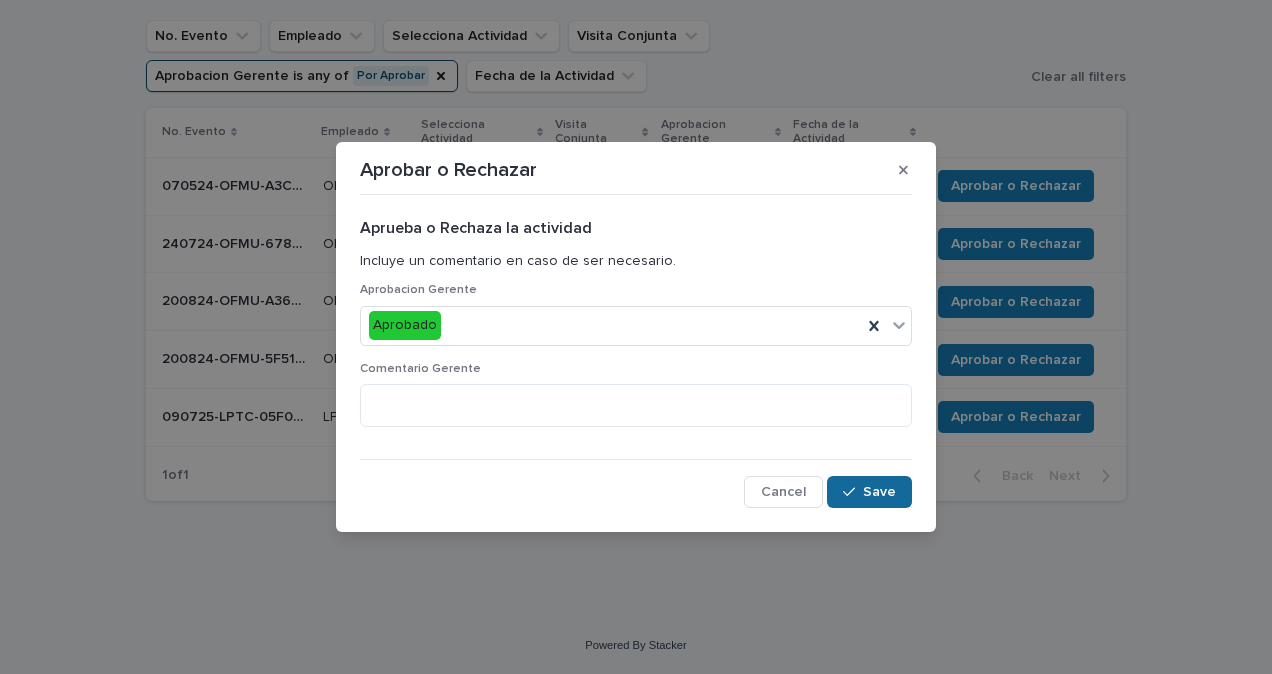 click on "Save" at bounding box center (869, 492) 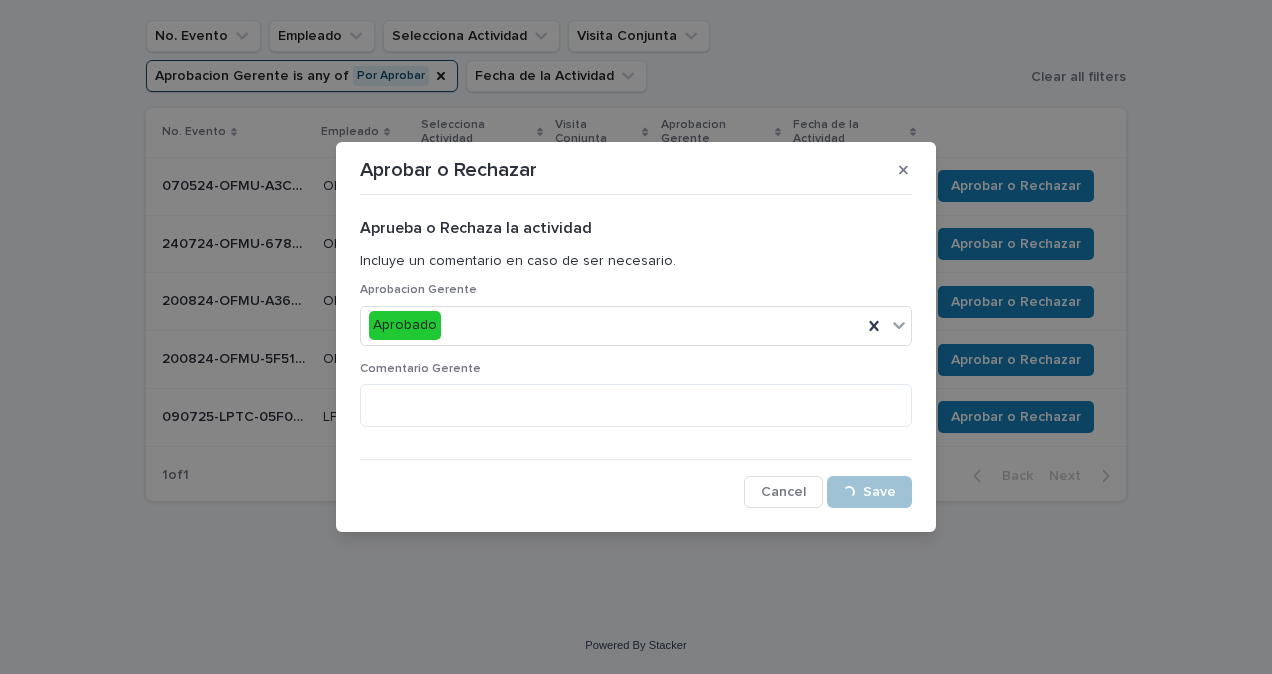 scroll, scrollTop: 116, scrollLeft: 0, axis: vertical 